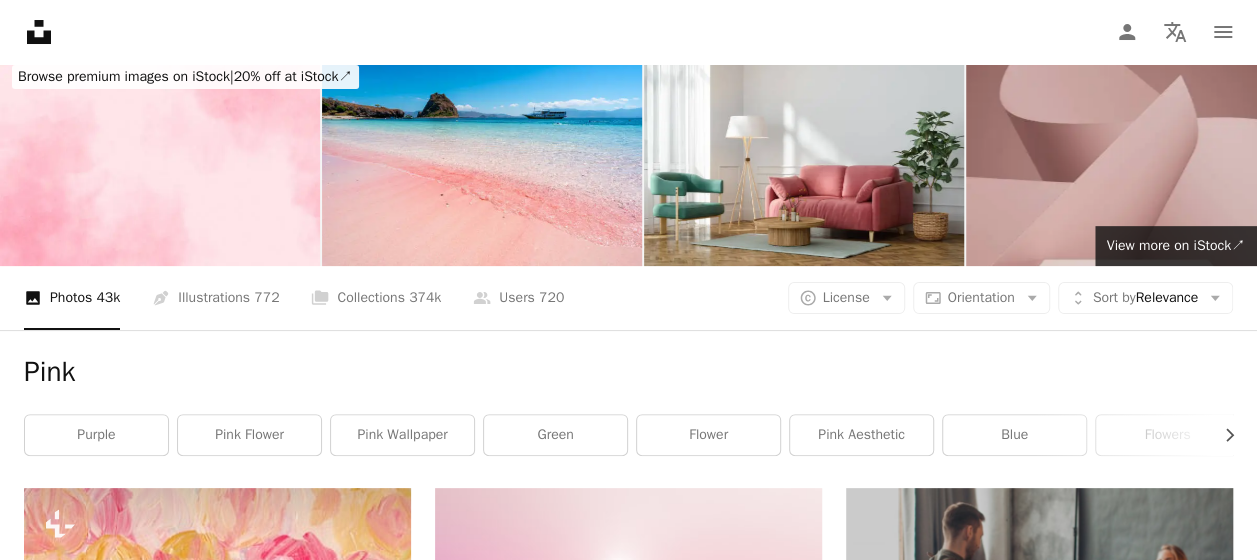 scroll, scrollTop: 0, scrollLeft: 0, axis: both 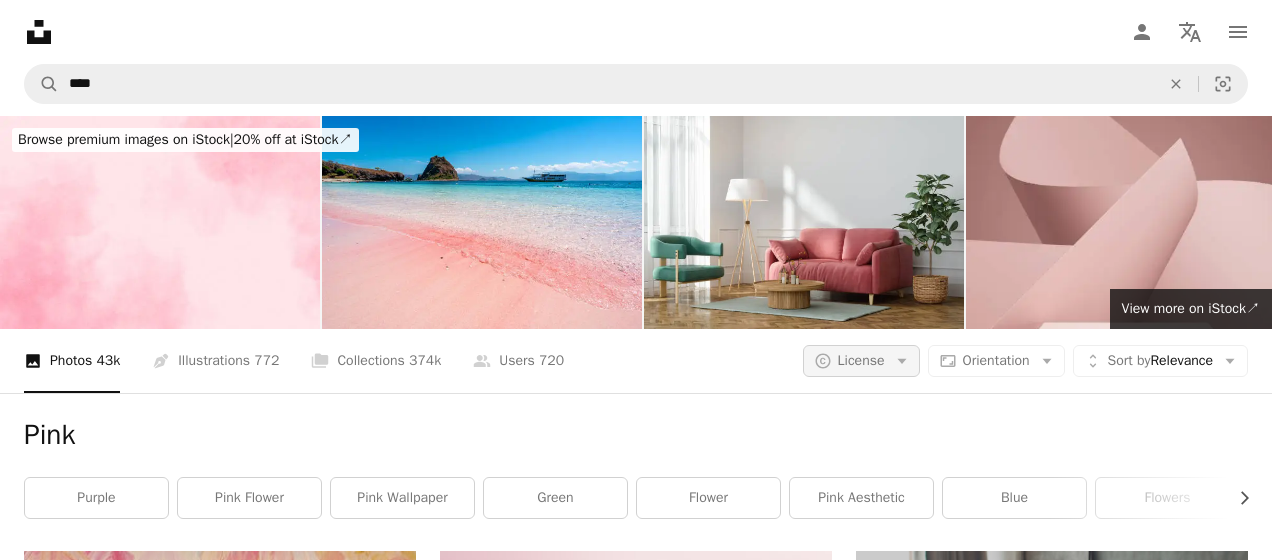 click on "License" at bounding box center [861, 360] 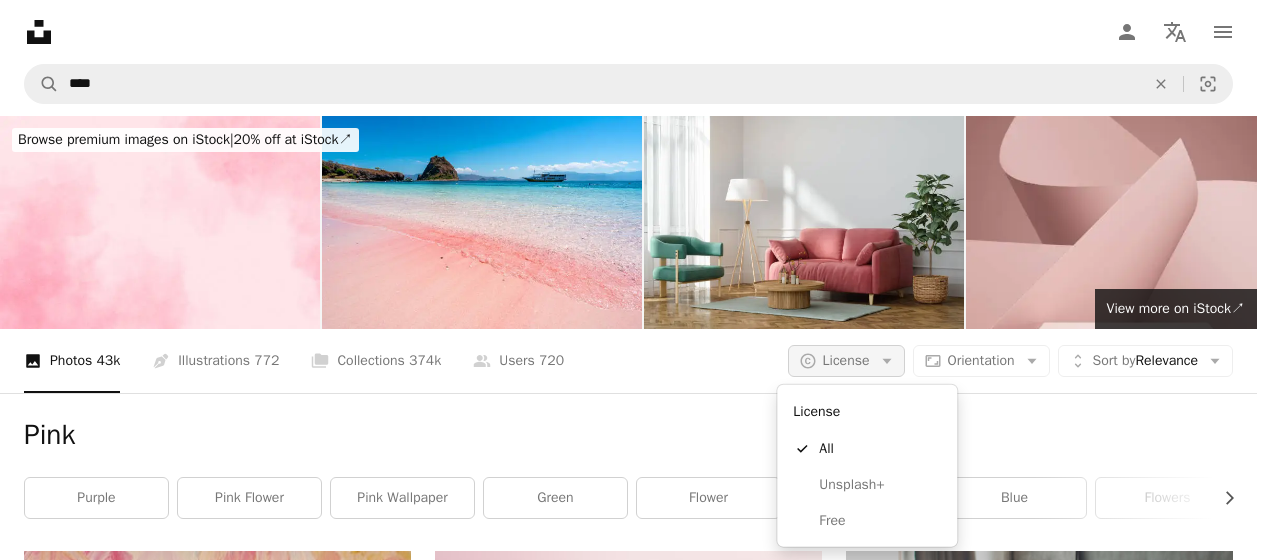 click on "License" at bounding box center (846, 360) 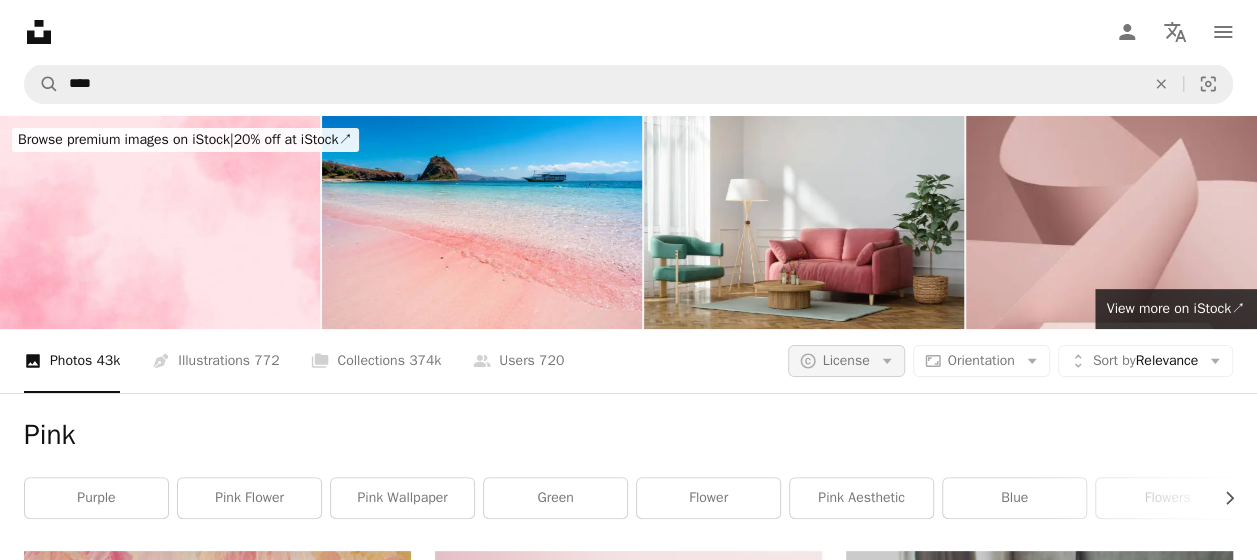 click on "License" at bounding box center [846, 360] 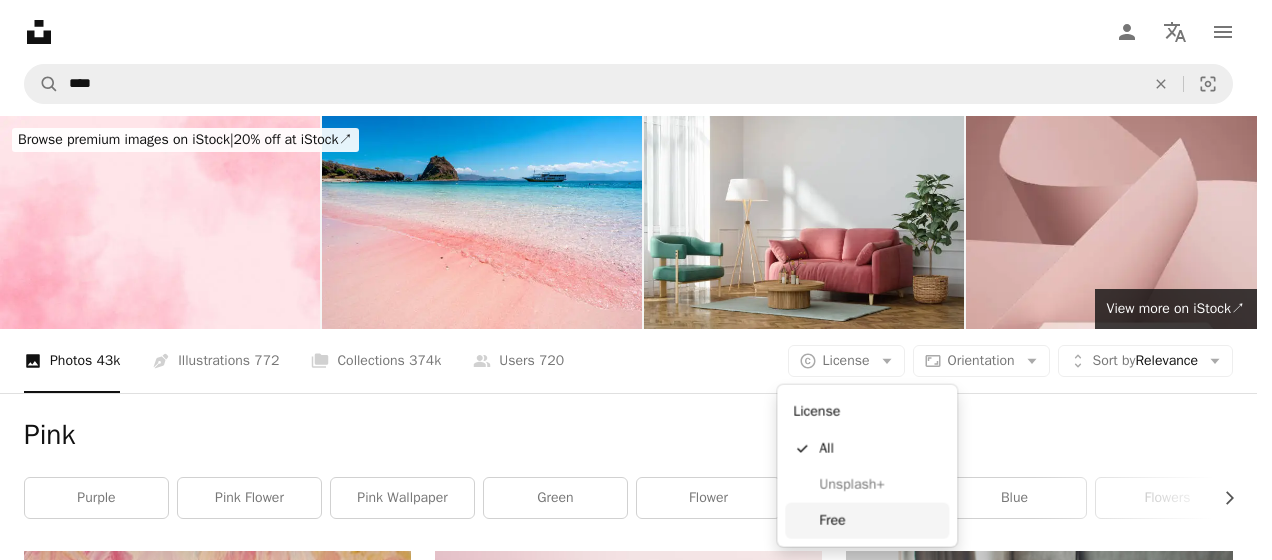 click on "Free" at bounding box center (880, 521) 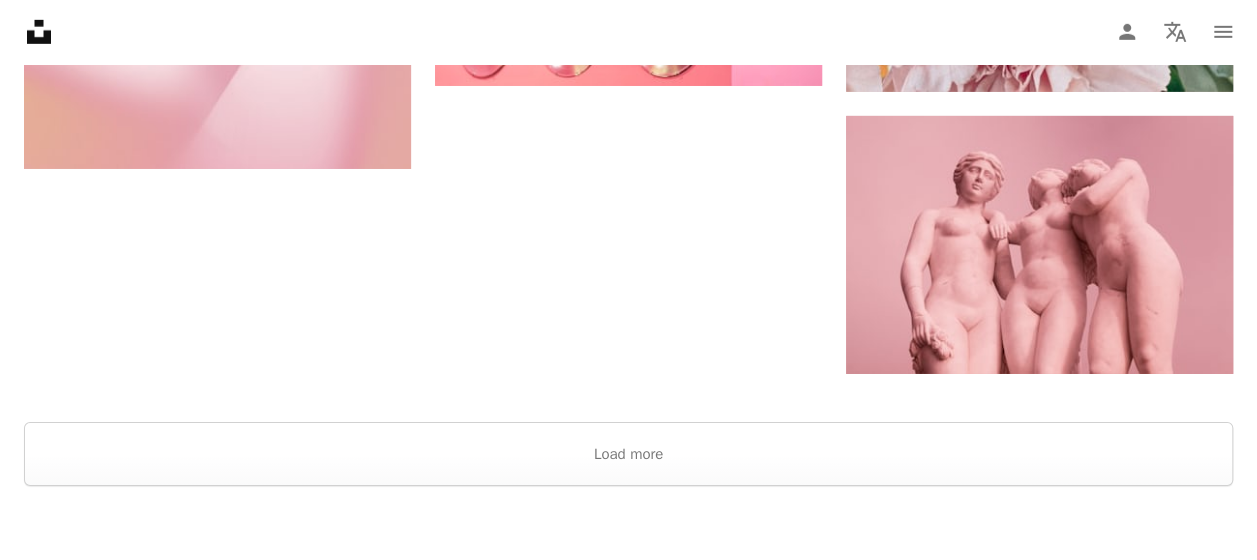 scroll, scrollTop: 3200, scrollLeft: 0, axis: vertical 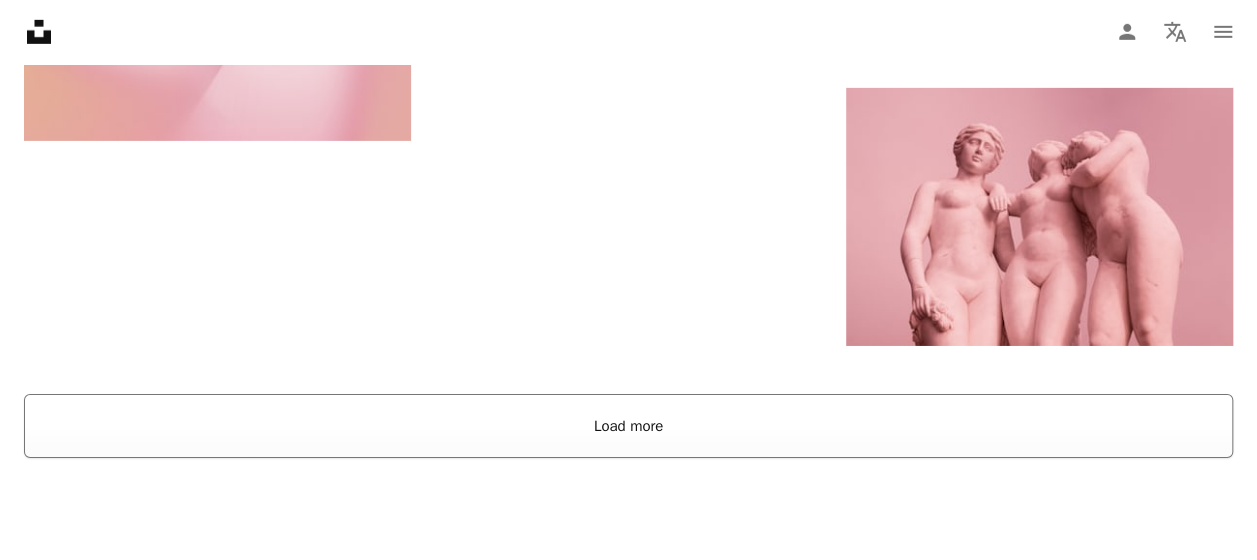 click on "Load more" at bounding box center (628, 426) 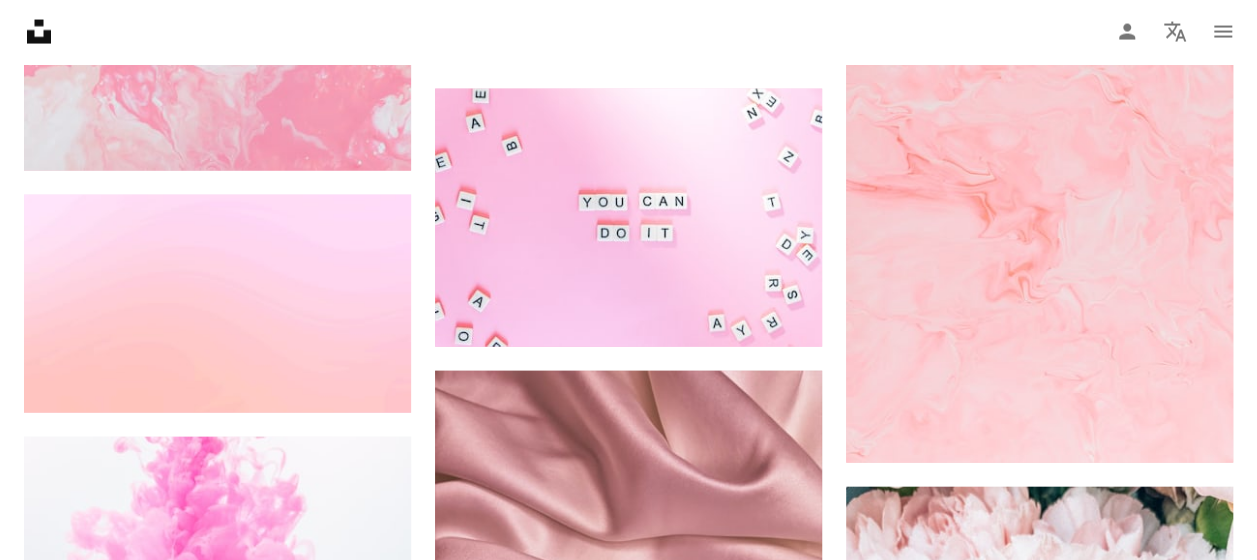 scroll, scrollTop: 0, scrollLeft: 0, axis: both 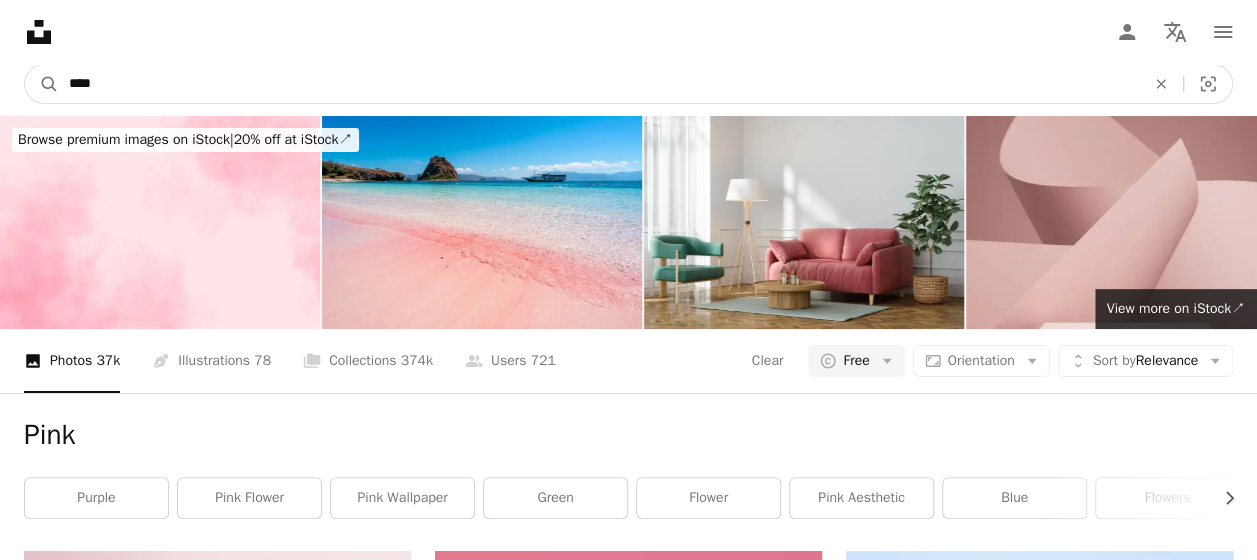 drag, startPoint x: 111, startPoint y: 78, endPoint x: -4, endPoint y: 71, distance: 115.212845 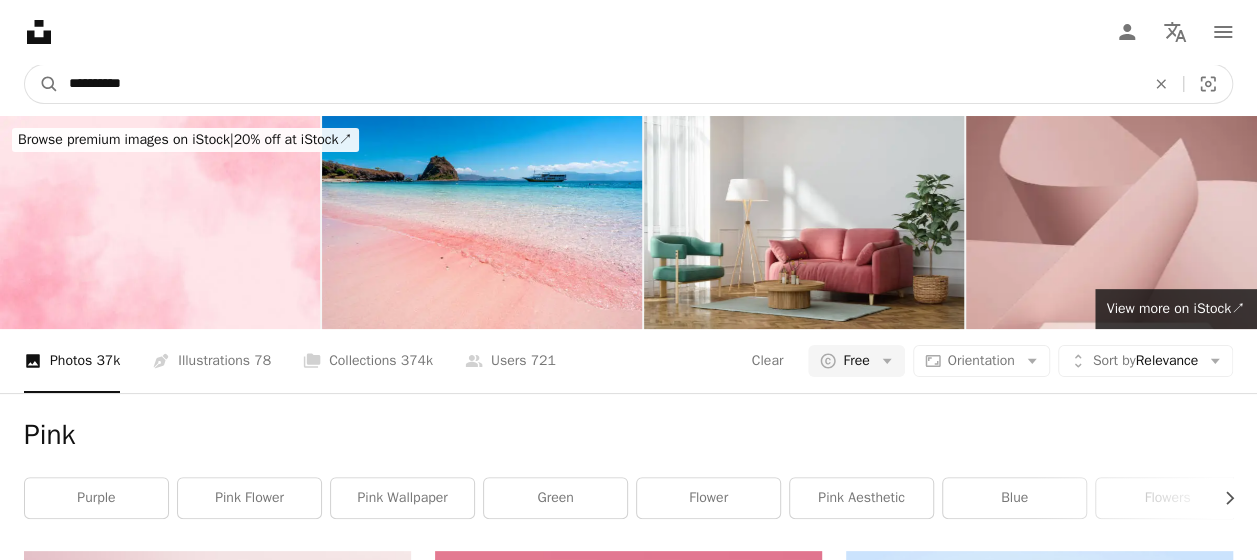 type on "**********" 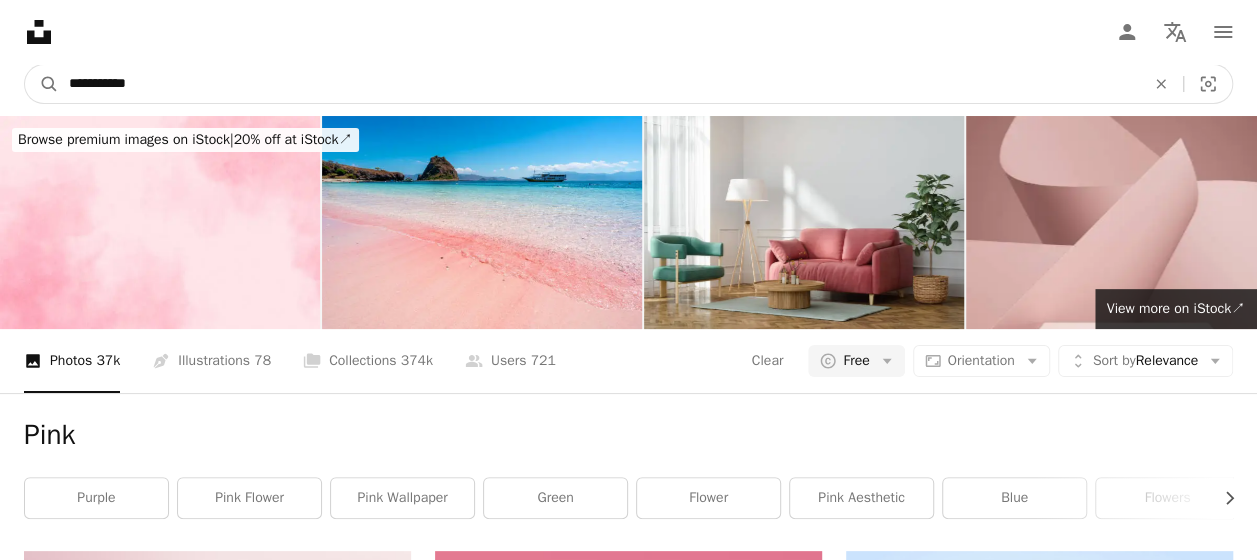 click on "A magnifying glass" at bounding box center [42, 84] 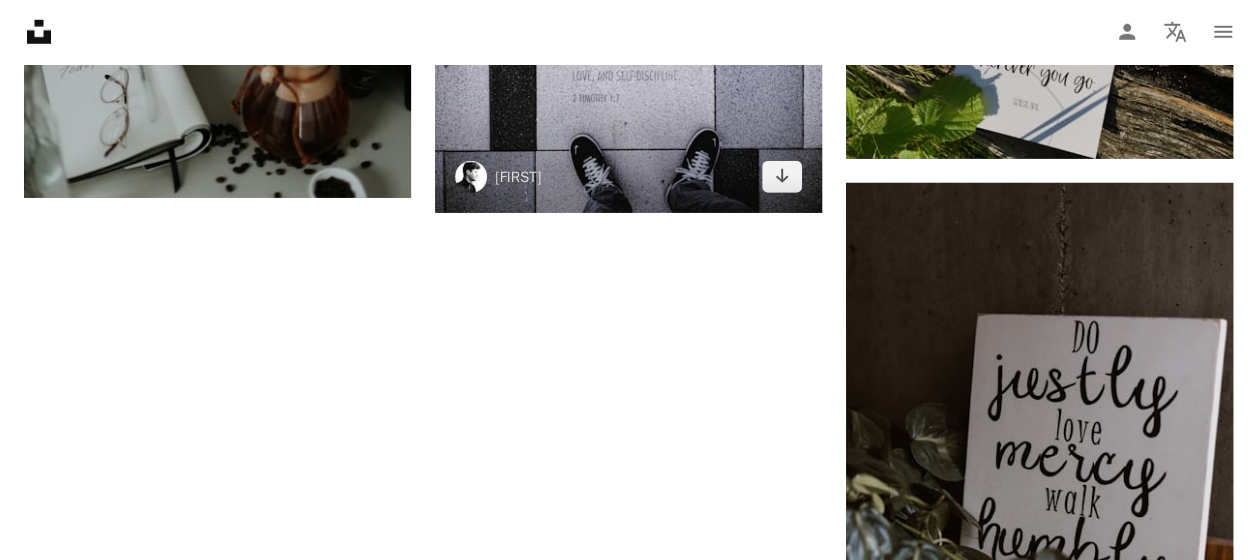 scroll, scrollTop: 3100, scrollLeft: 0, axis: vertical 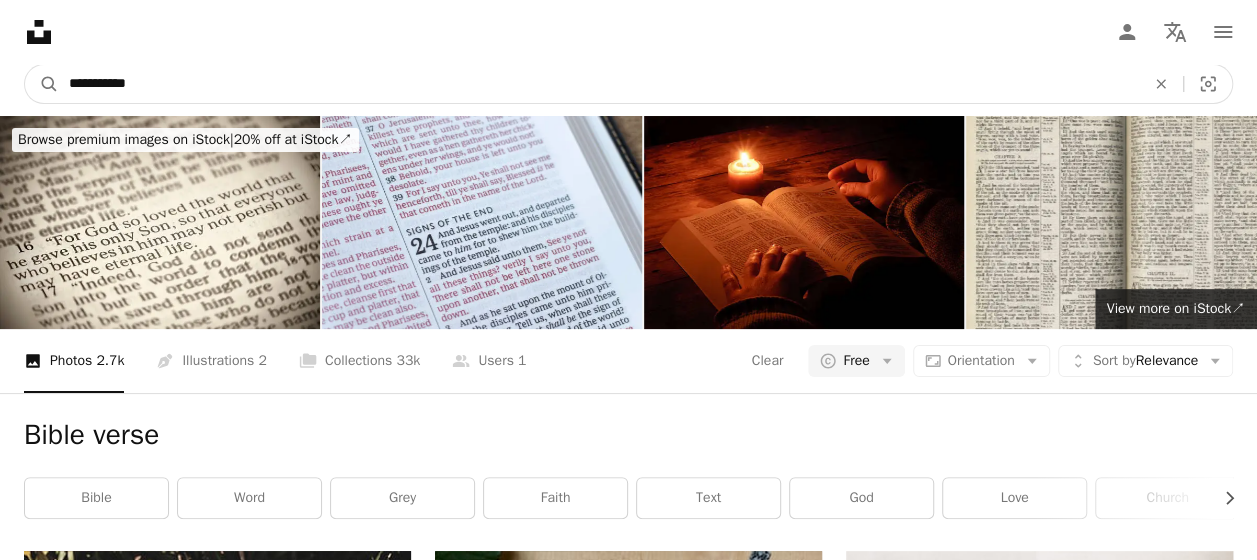 drag, startPoint x: 196, startPoint y: 83, endPoint x: -4, endPoint y: 85, distance: 200.01 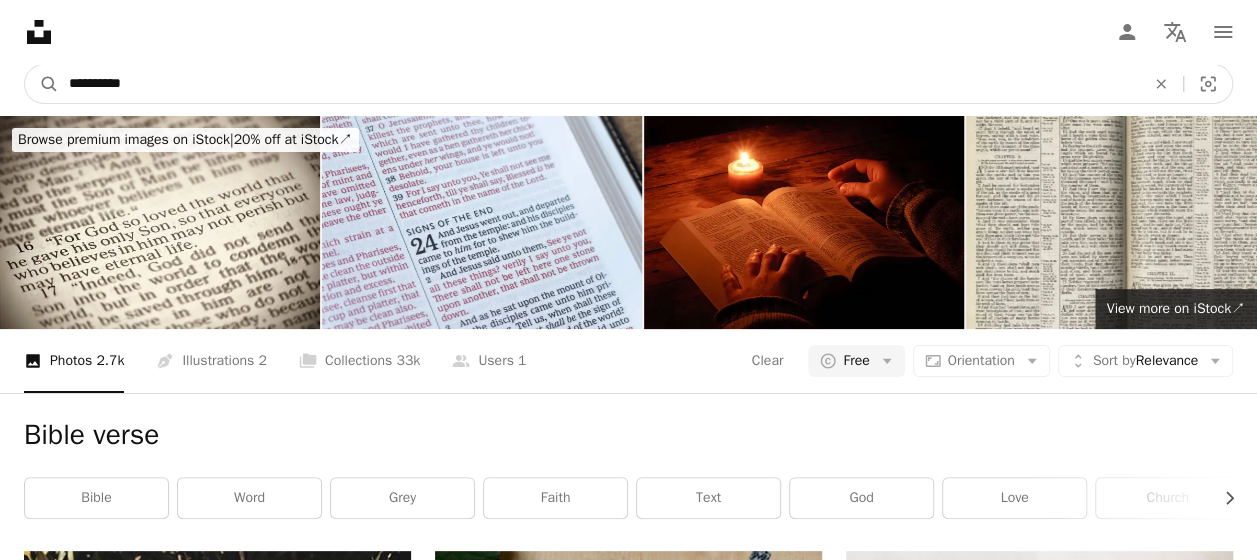 type on "**********" 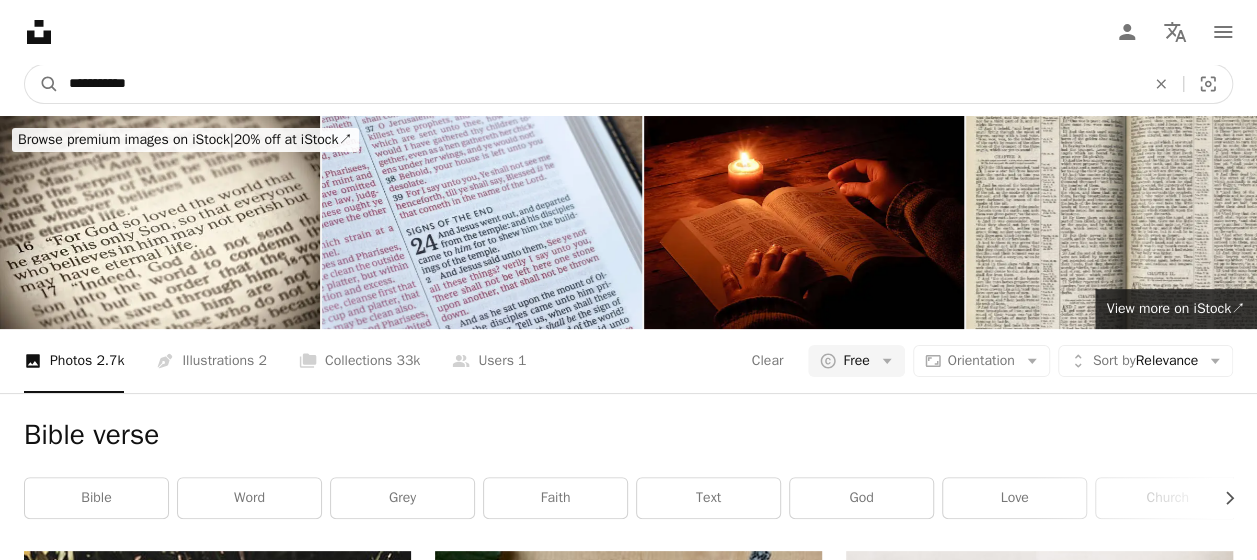 click on "A magnifying glass" at bounding box center (42, 84) 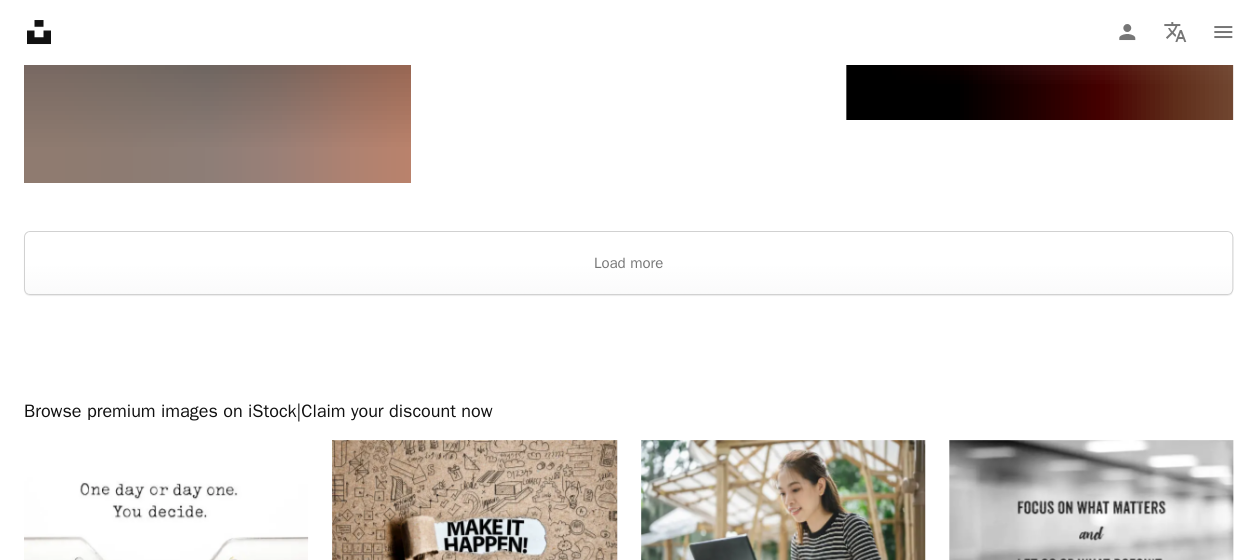 scroll, scrollTop: 3900, scrollLeft: 0, axis: vertical 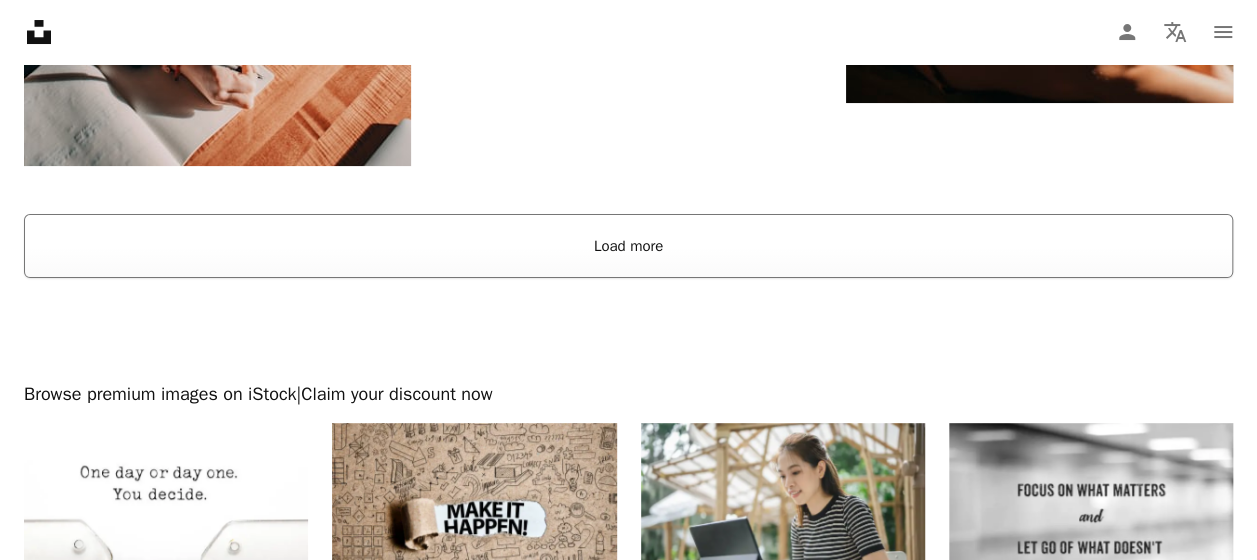 click on "Load more" at bounding box center [628, 246] 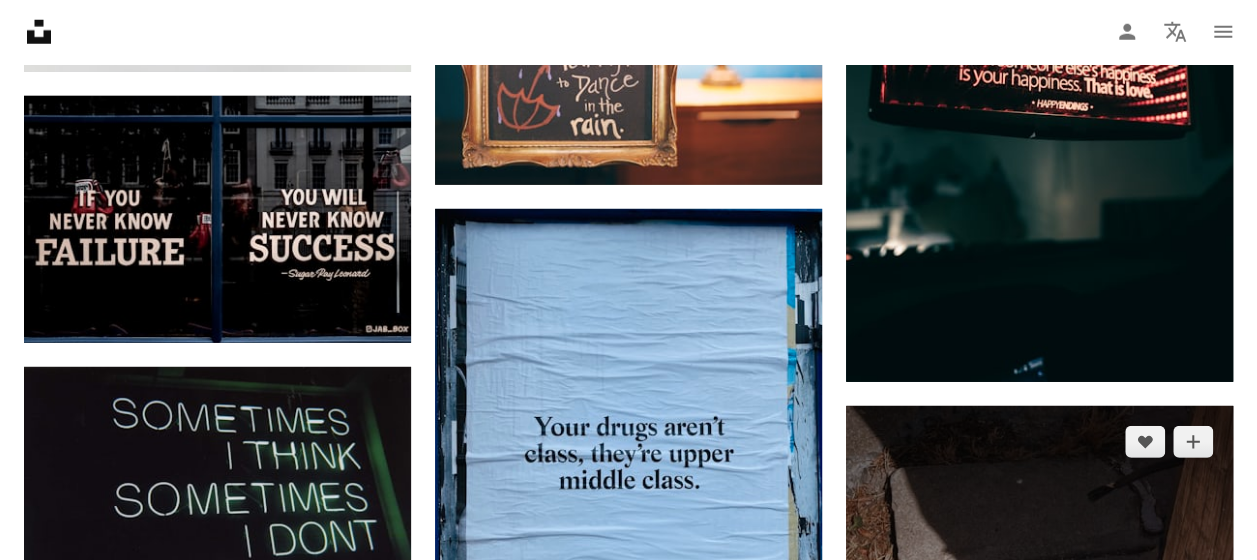 scroll, scrollTop: 17900, scrollLeft: 0, axis: vertical 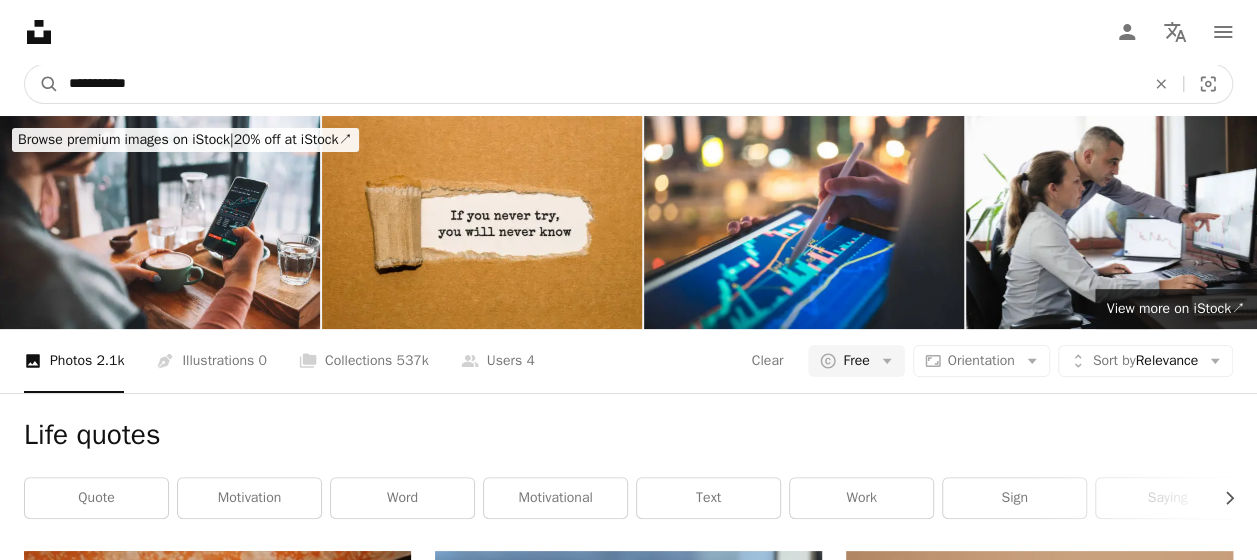 drag, startPoint x: 94, startPoint y: 98, endPoint x: 119, endPoint y: 79, distance: 31.400637 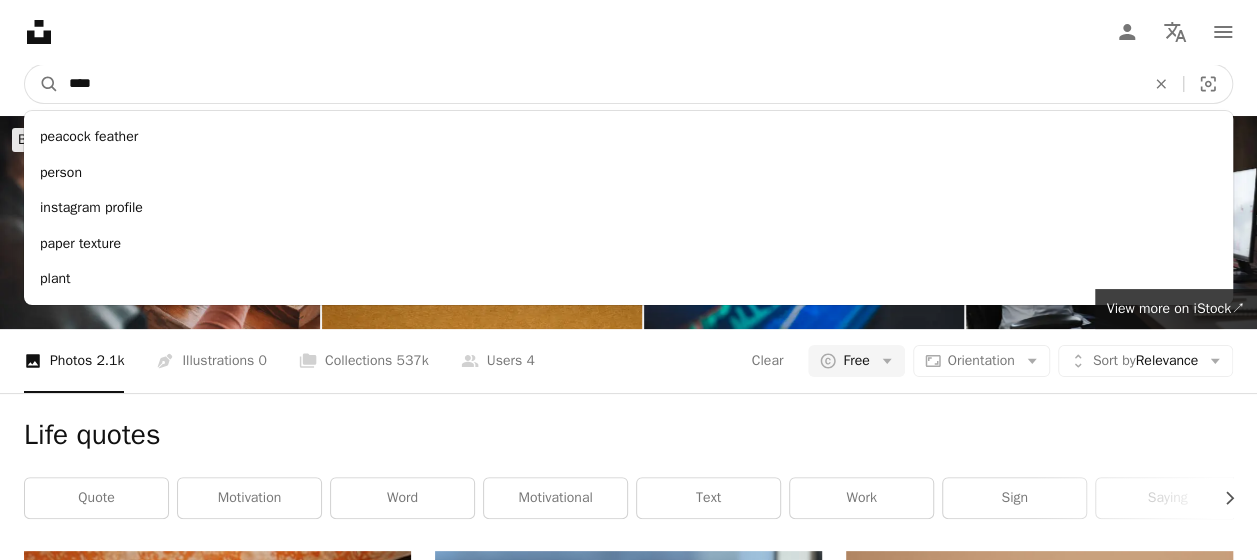 type on "****" 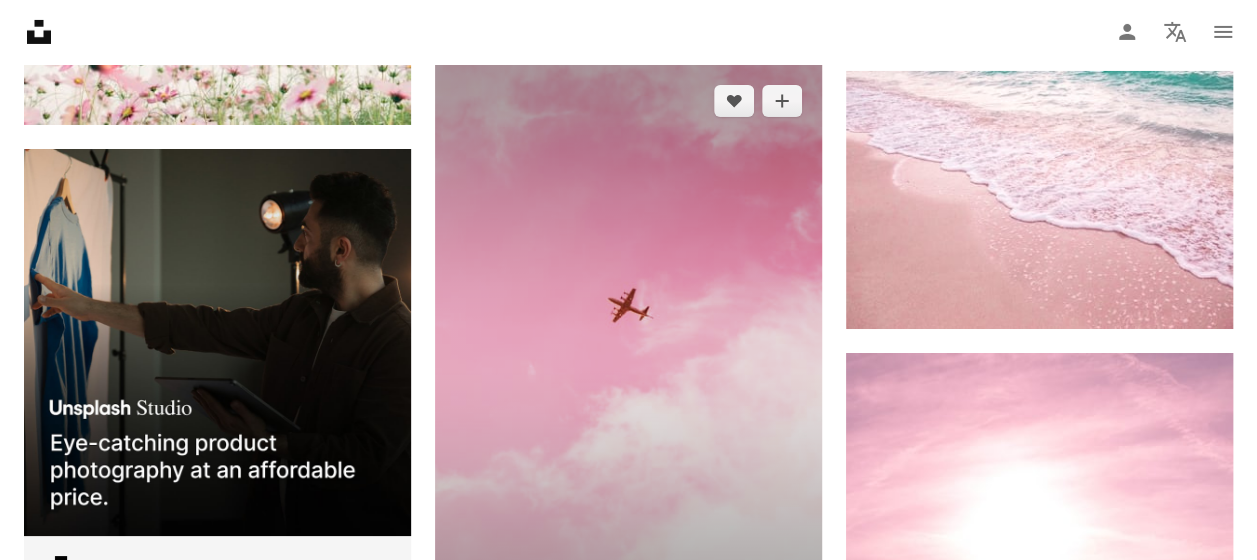 scroll, scrollTop: 3500, scrollLeft: 0, axis: vertical 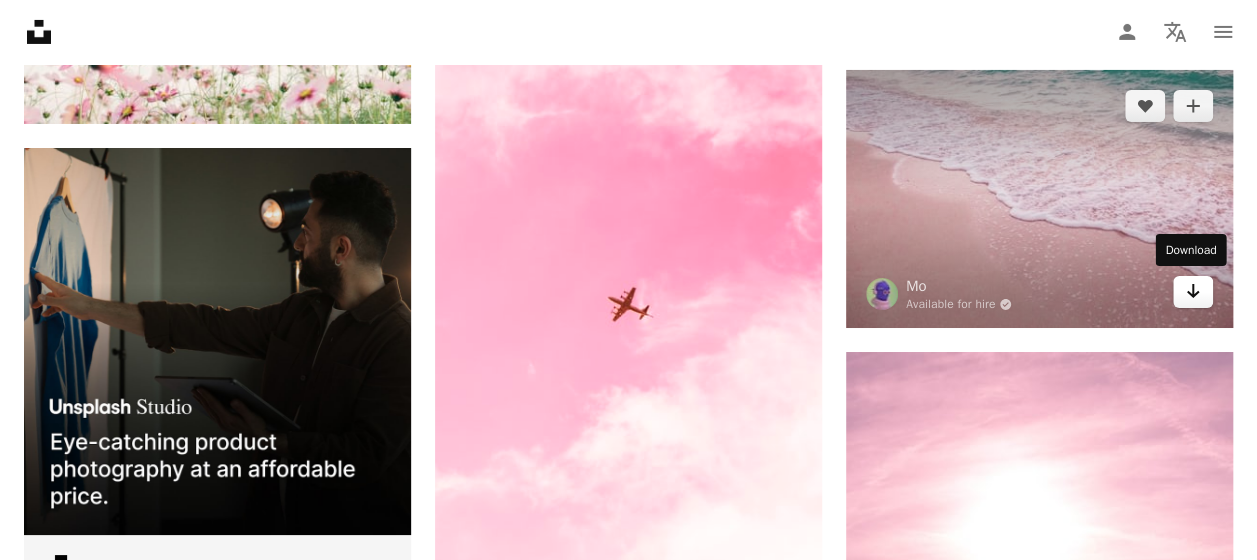 click on "Arrow pointing down" 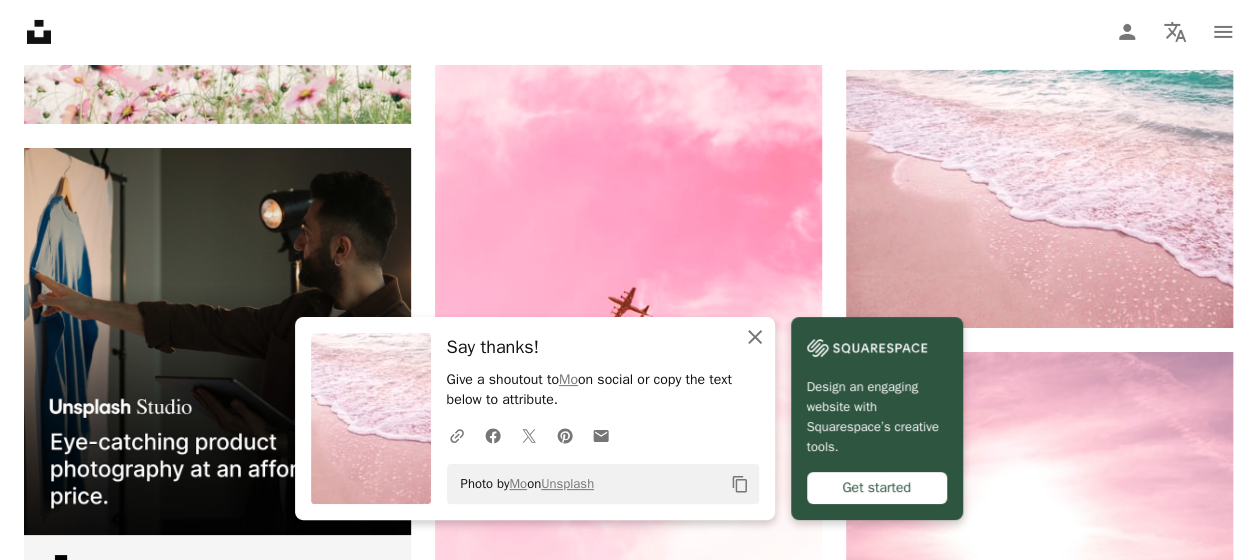 click on "An X shape" 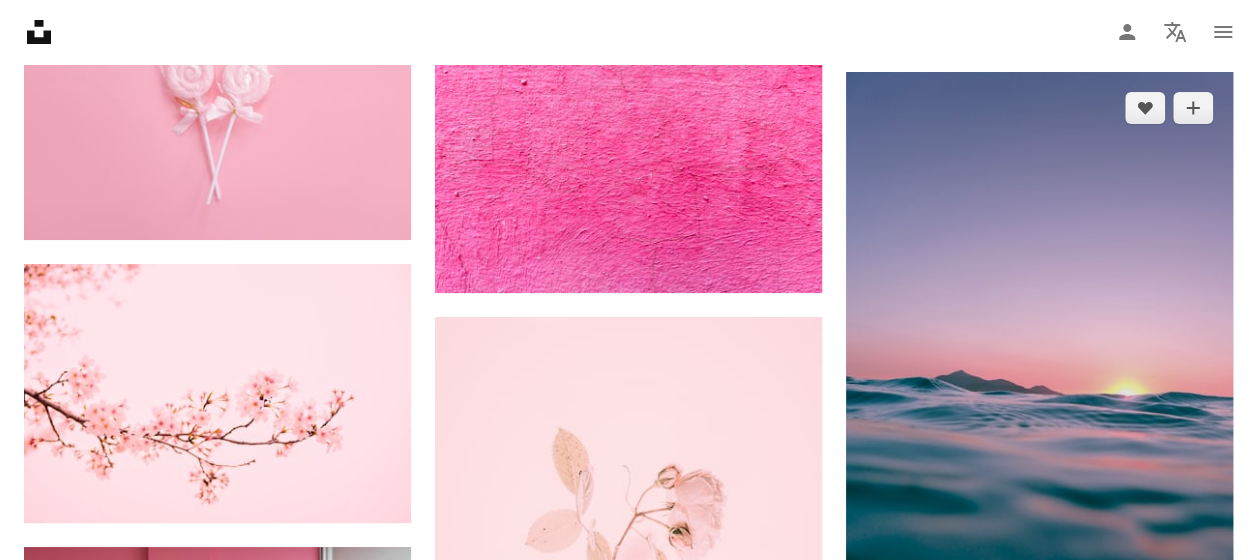 scroll, scrollTop: 7900, scrollLeft: 0, axis: vertical 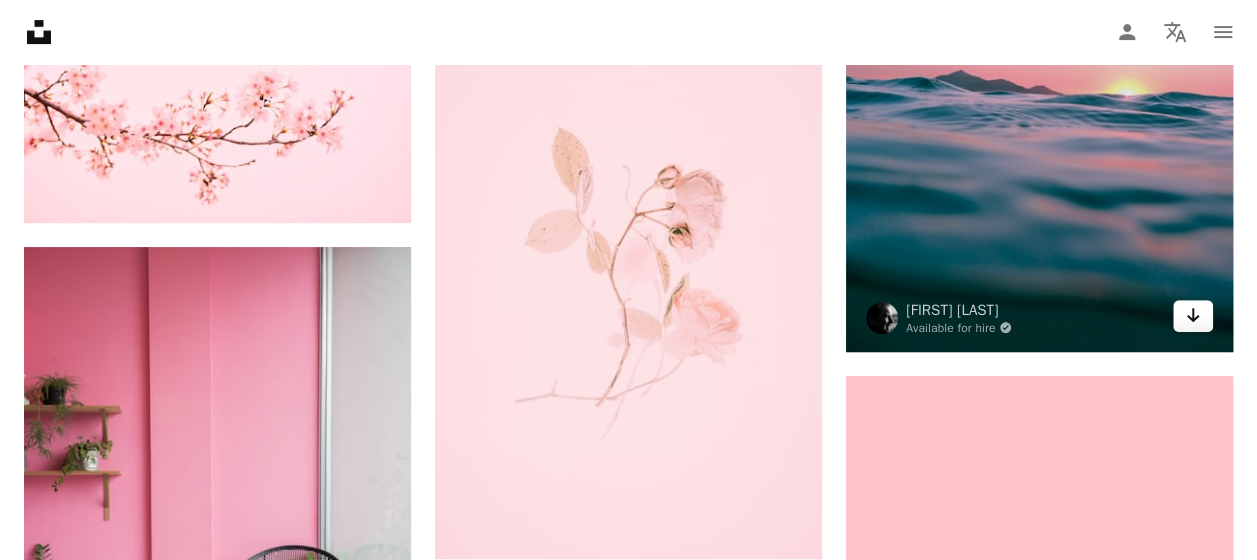 click on "Arrow pointing down" 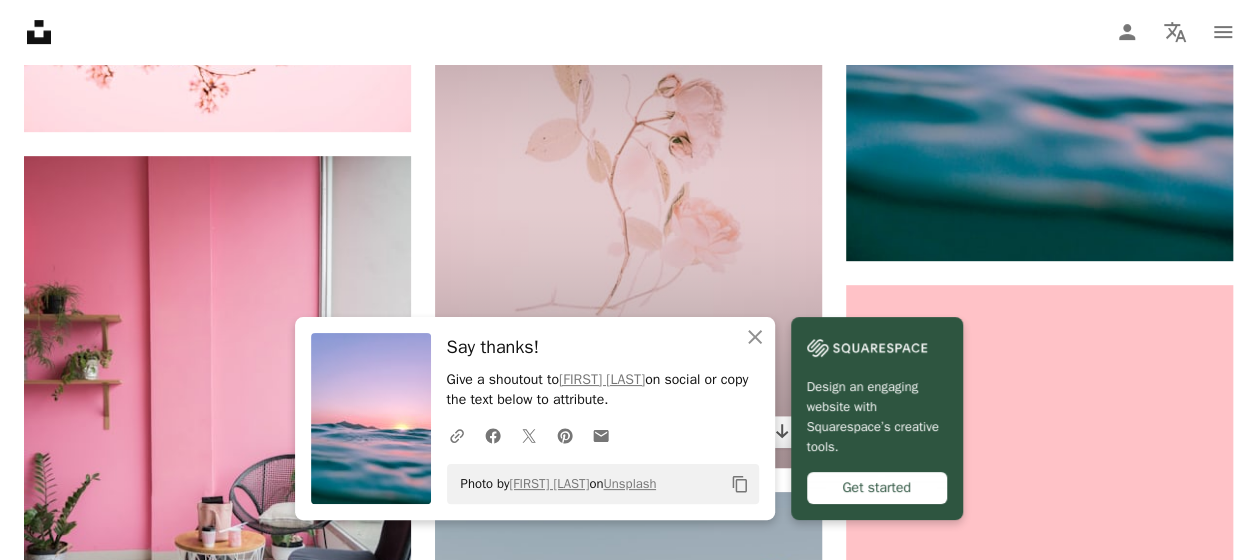 scroll, scrollTop: 8100, scrollLeft: 0, axis: vertical 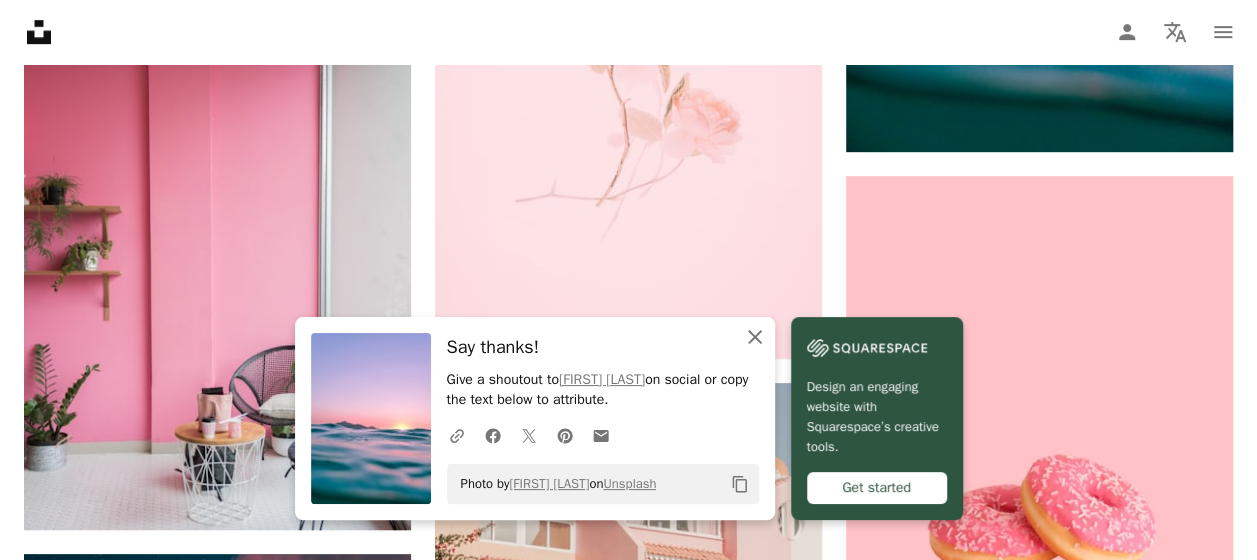 click 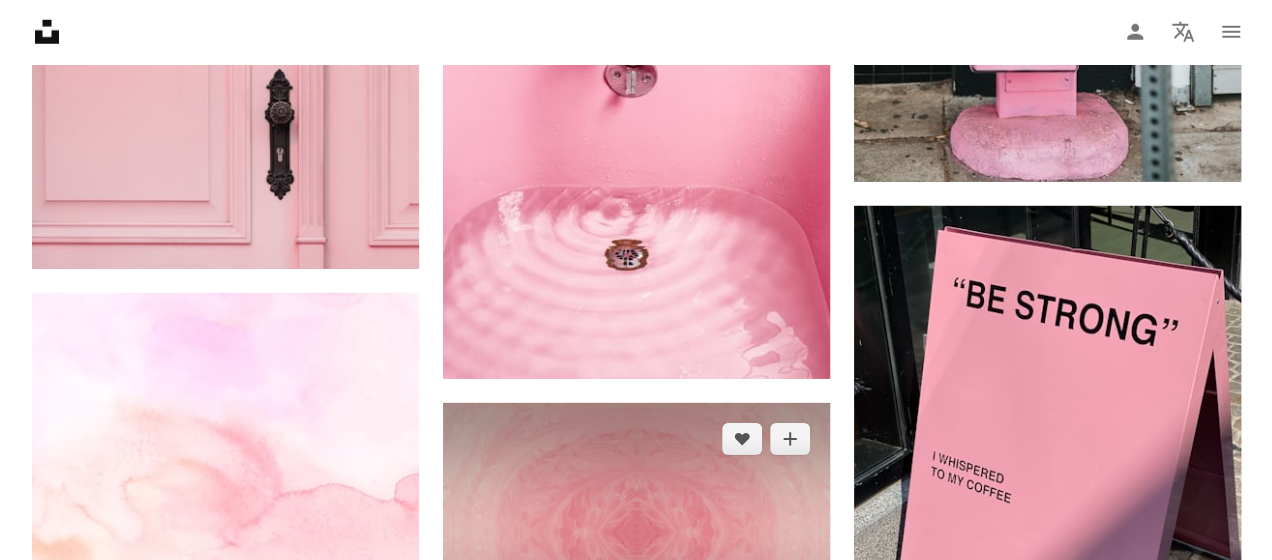 scroll, scrollTop: 10400, scrollLeft: 0, axis: vertical 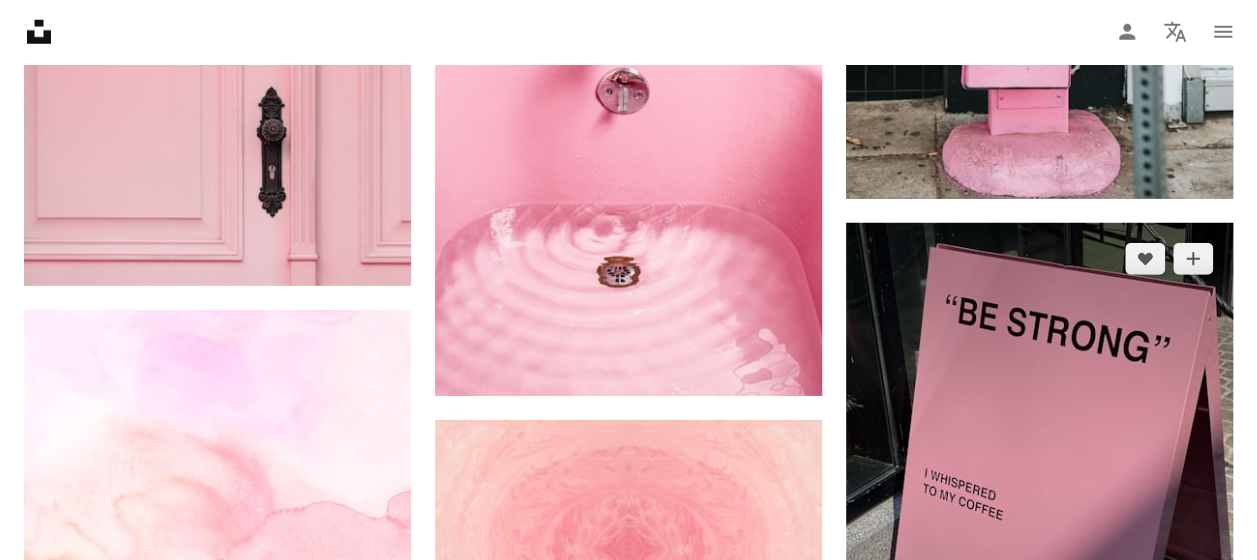 click at bounding box center (1039, 481) 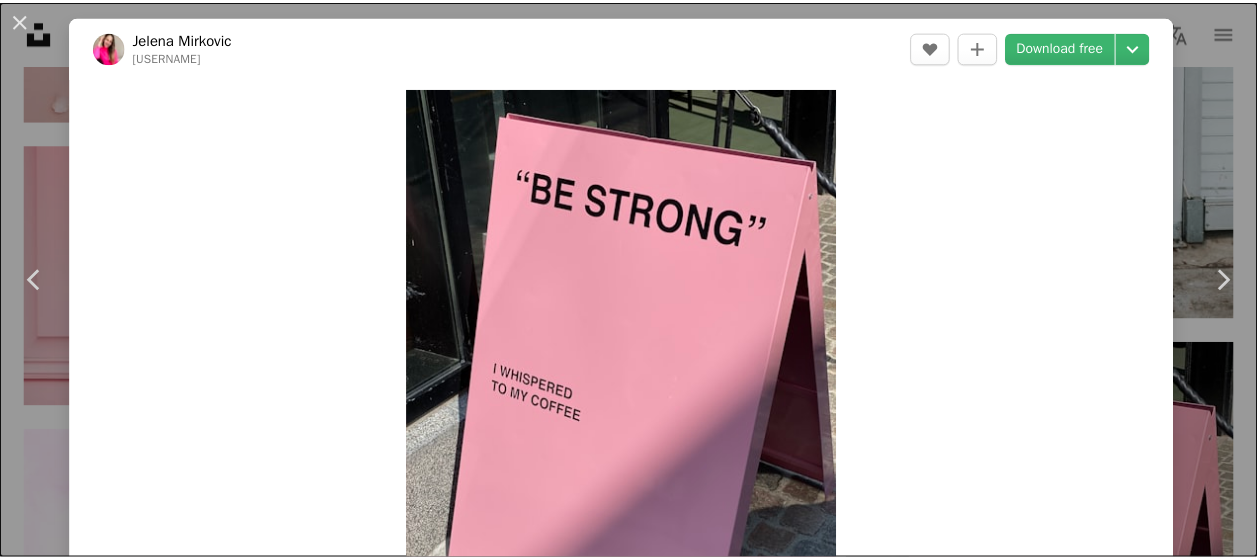 scroll, scrollTop: 200, scrollLeft: 0, axis: vertical 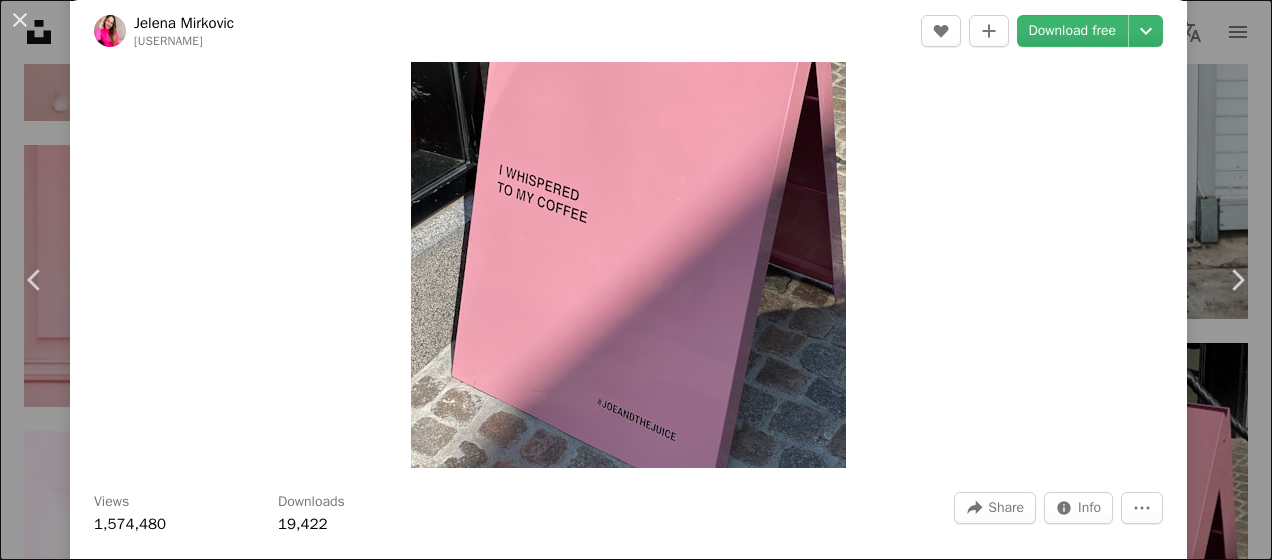 click on "[FIRST] [LAST]" at bounding box center (636, 280) 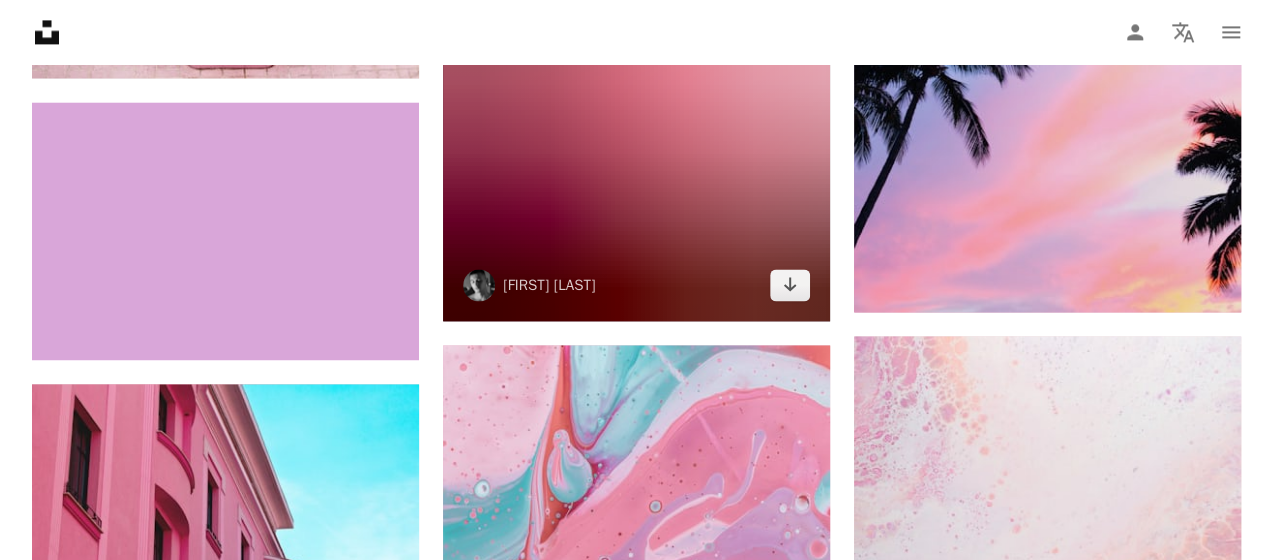 scroll, scrollTop: 24100, scrollLeft: 0, axis: vertical 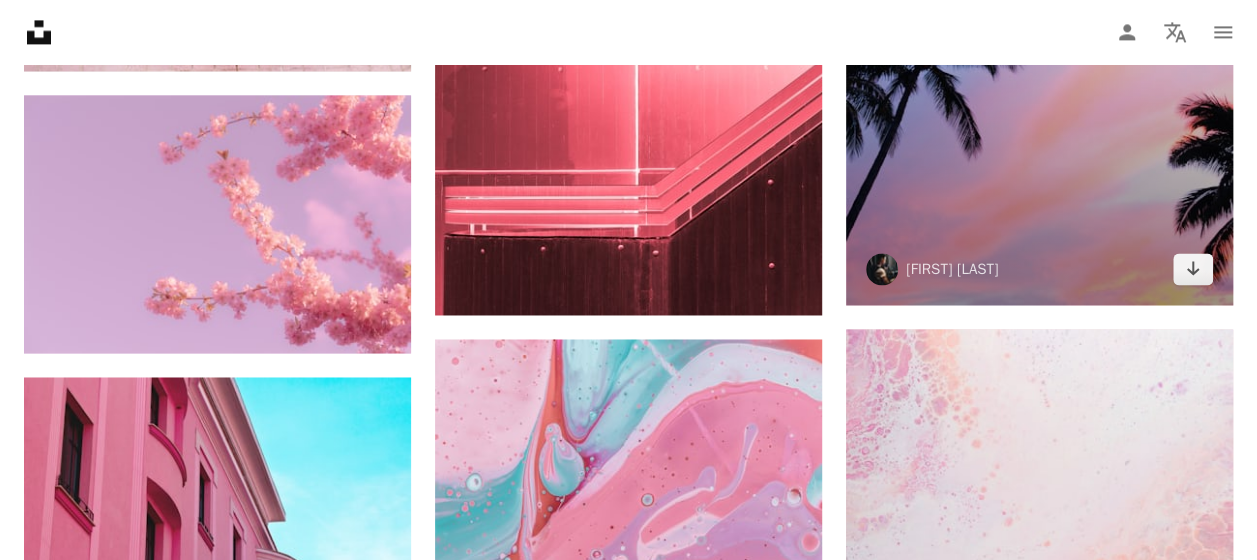 click at bounding box center [1039, 14] 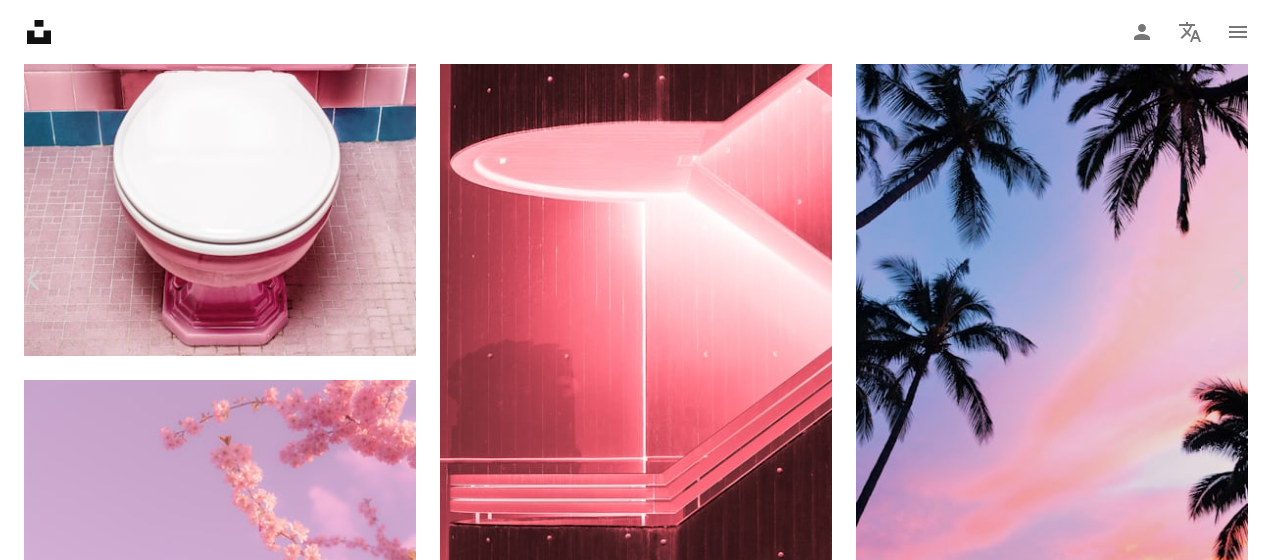 scroll, scrollTop: 100, scrollLeft: 0, axis: vertical 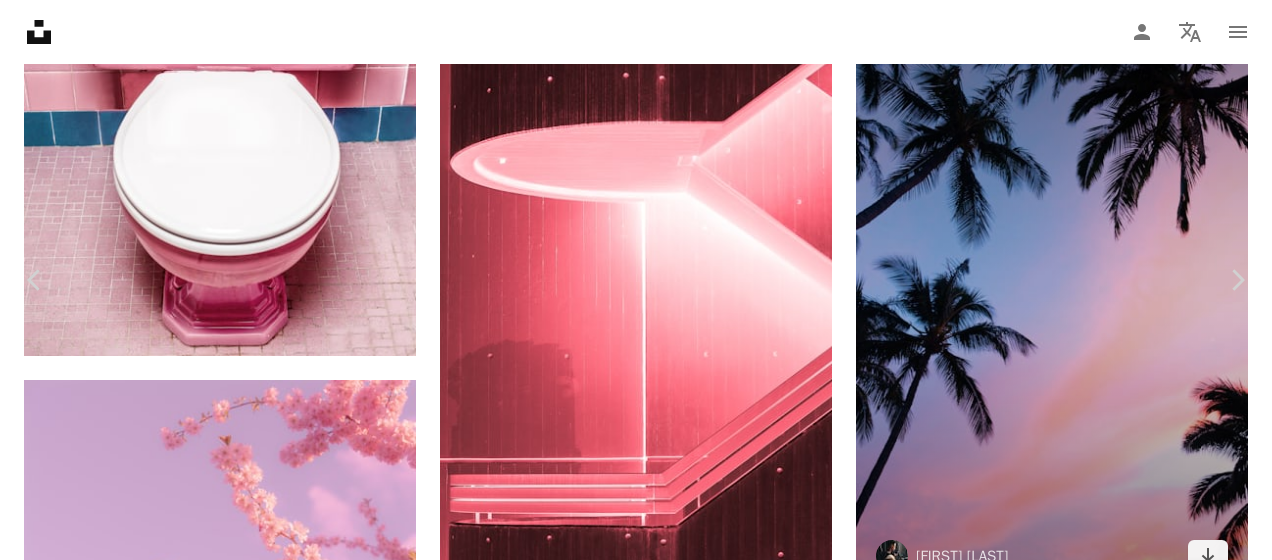 click on "An X shape Chevron left Chevron right [FIRST] [LAST] [USERNAME] A heart A plus sign Download free Chevron down Zoom in Views 27,154,053 Downloads 478,958 Featured in Photos , Travel , Nature A forward-right arrow Share Info icon Info More Actions A map marker [CITY], [COUNTRY] Calendar outlined Published on August 28, 2018 Camera SONY, ILCE-6300 Safety Free to use under the Unsplash License iphone wallpaper phone wallpaper ipad wallpaper android wallpaper sunset ipad pro wallpaper tablet wallpaper cloud pink samsung wallpaper trees apple watch wallpaper whatsapp wallpaper phone background hawaii palm tree wallpapers pixel wallpaper tropical backgrounds Creative Commons images Browse premium related images on iStock | Save 20% with code UNSPLASH20 View more on iStock ↗ Related images A heart A plus sign [FIRST] [LAST] Available for hire A checkmark inside of a circle Arrow pointing down A heart A plus sign [FIRST] [LAST] Available for hire A checkmark inside of a circle Arrow pointing down A heart" at bounding box center (636, 5542) 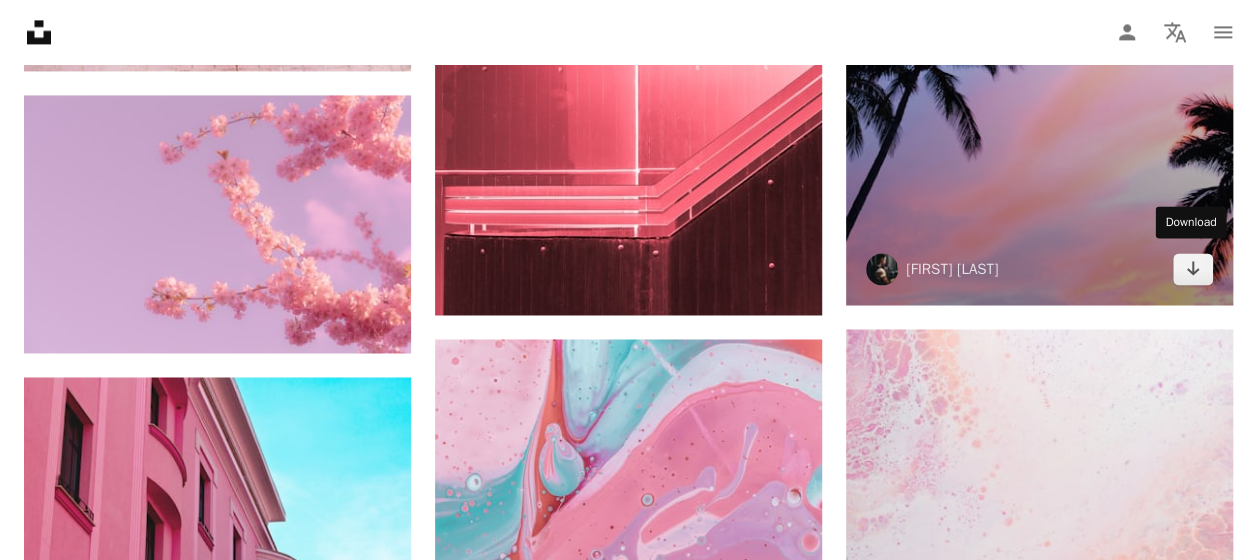 click at bounding box center (1039, 14) 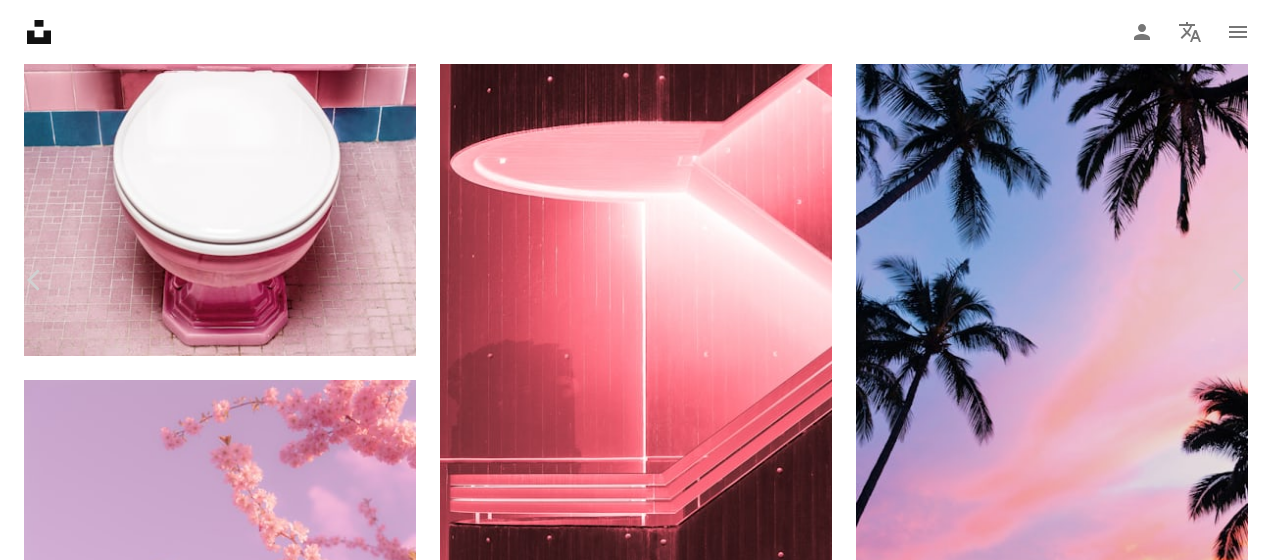 click on "Download free" at bounding box center [1073, 5309] 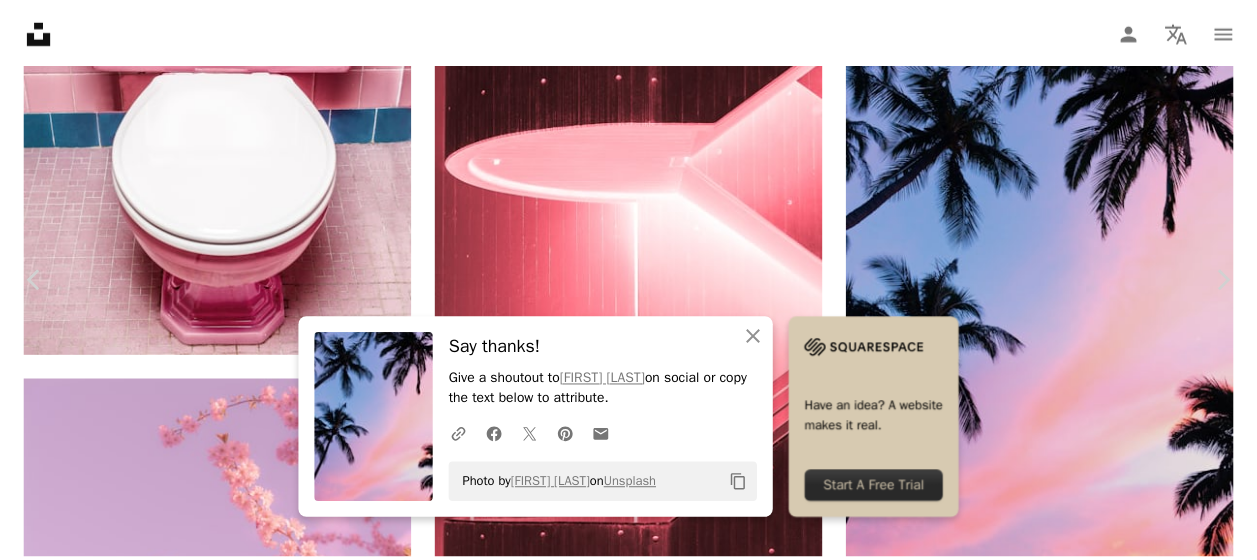 scroll, scrollTop: 200, scrollLeft: 0, axis: vertical 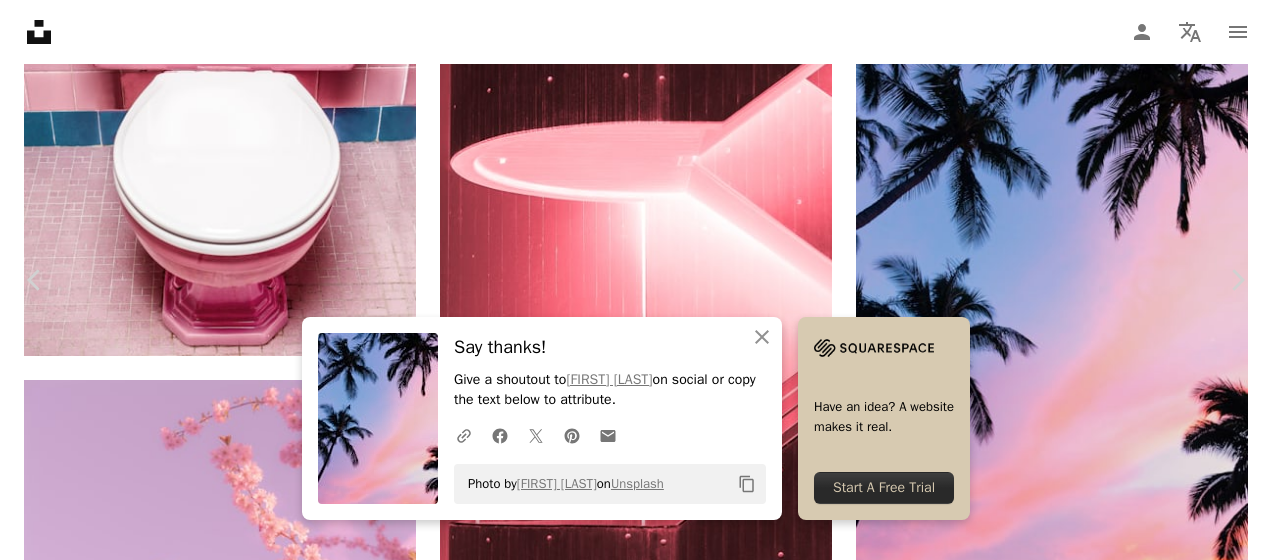 click on "An X shape Chevron left Chevron right An X shape Close Say thanks! Give a shoutout to  [NAME]  on social or copy the text below to attribute. A URL sharing icon (chains) Facebook icon X (formerly Twitter) icon Pinterest icon An envelope Photo by  [NAME]  on  Unsplash
Copy content Have an idea? A website makes it real. Start A Free Trial [NAME] [NAME] A heart A plus sign Download free Chevron down Zoom in Views 27,154,053 Downloads 478,958 Featured in Photos ,  Travel ,  Nature A forward-right arrow Share Info icon Info More Actions A map marker Kihei, [COUNTRY] Calendar outlined Published on  August 28, 2018 Camera SONY, ILCE-6300 Safety Free to use under the  Unsplash License iphone wallpaper phone wallpaper ipad wallpaper android wallpaper sunset ipad pro wallpaper tablet wallpaper cloud pink samsung wallpaper trees apple watch wallpaper whatsapp wallpaper phone background hawaii palm tree wallpapers pixel wallpaper tropical backgrounds Creative Commons images  |" at bounding box center (636, 5542) 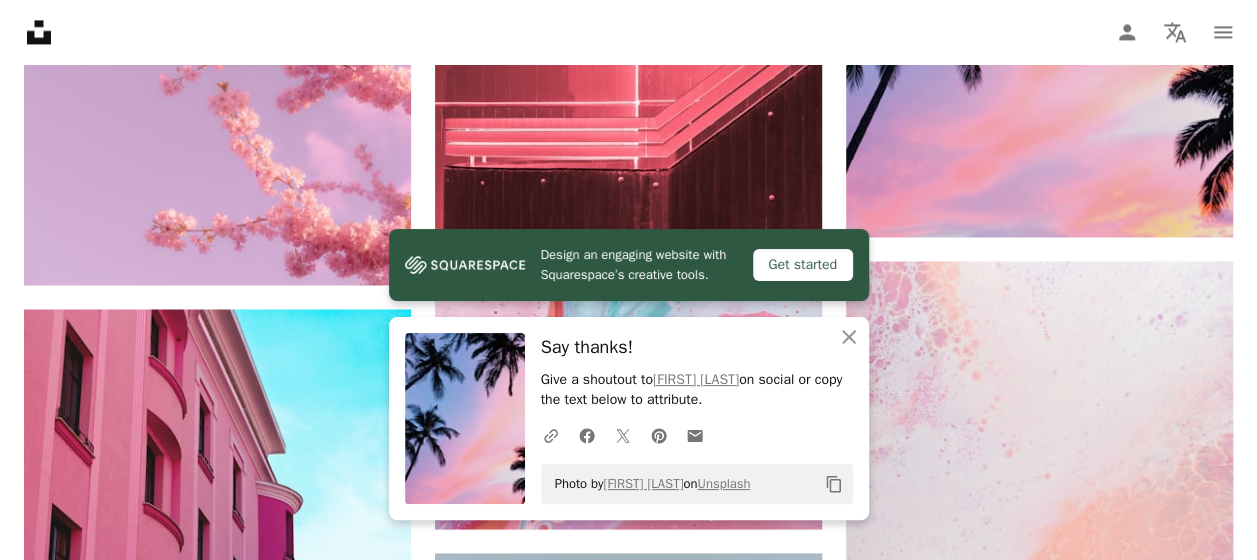 scroll, scrollTop: 24200, scrollLeft: 0, axis: vertical 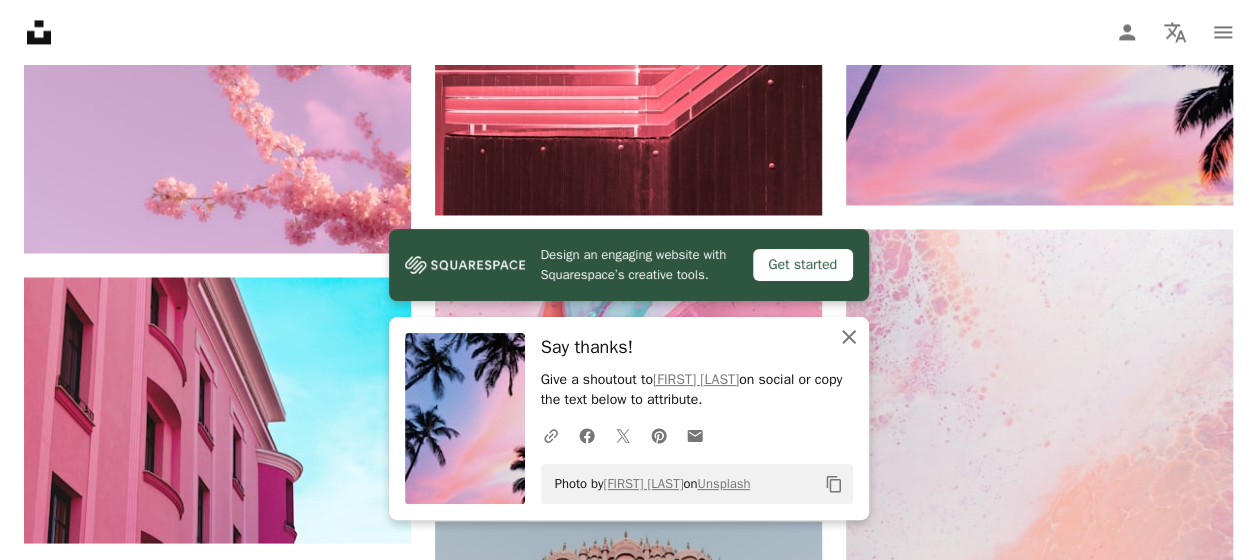 click 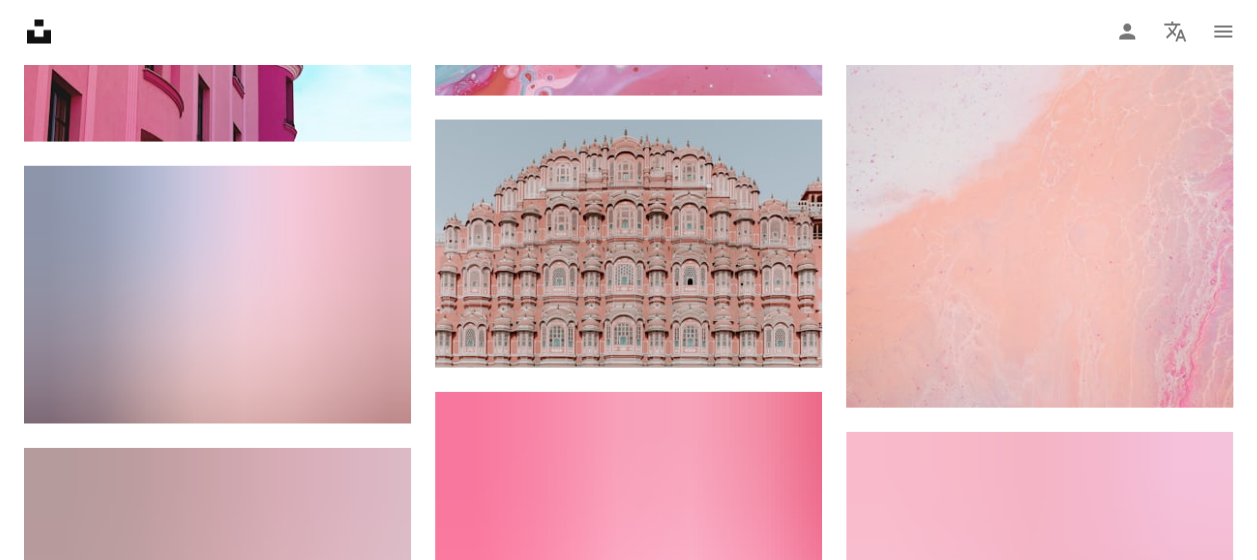 scroll, scrollTop: 24600, scrollLeft: 0, axis: vertical 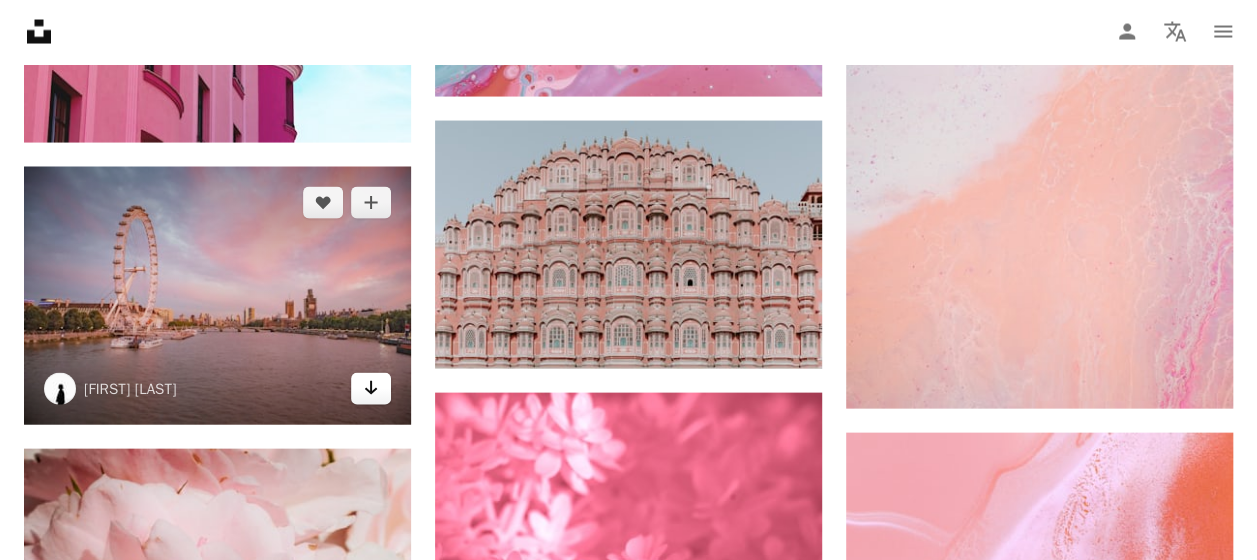 click on "Arrow pointing down" 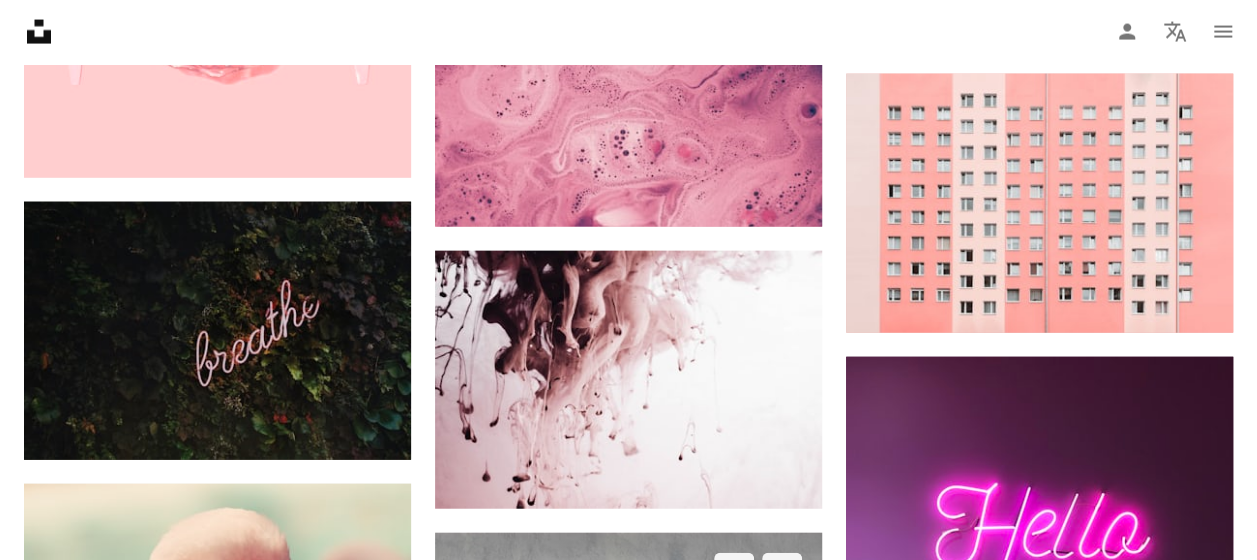 scroll, scrollTop: 43500, scrollLeft: 0, axis: vertical 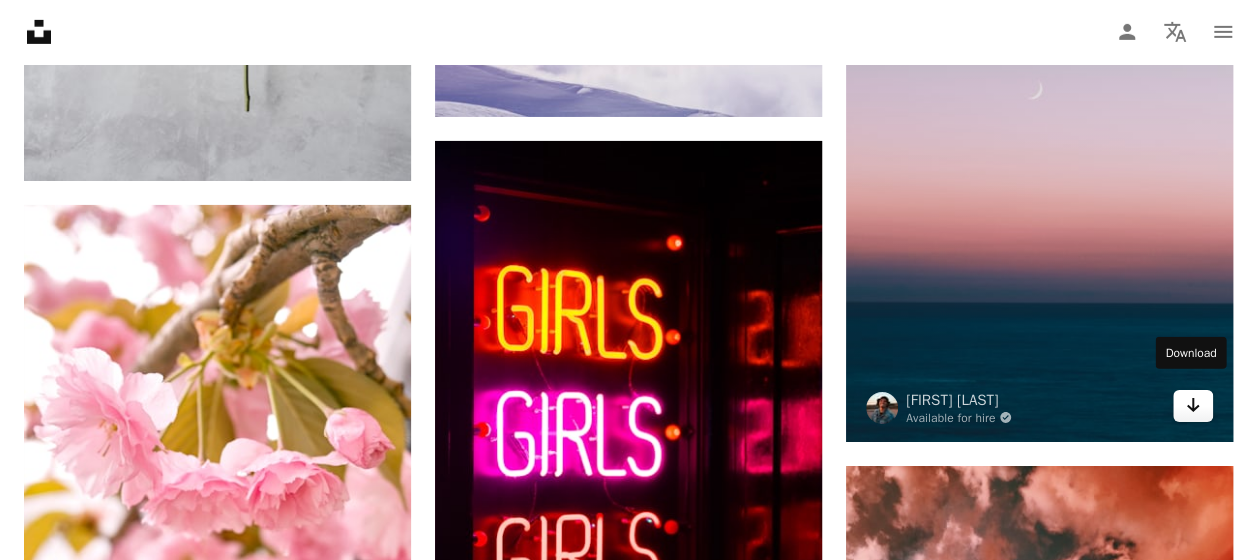 click on "Arrow pointing down" 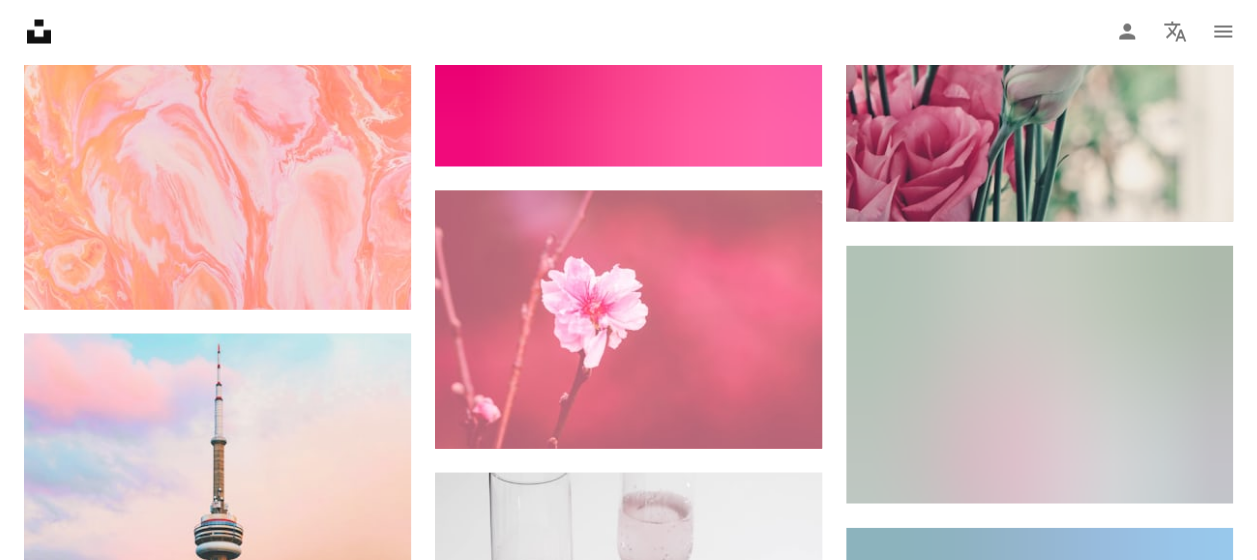 scroll, scrollTop: 55260, scrollLeft: 0, axis: vertical 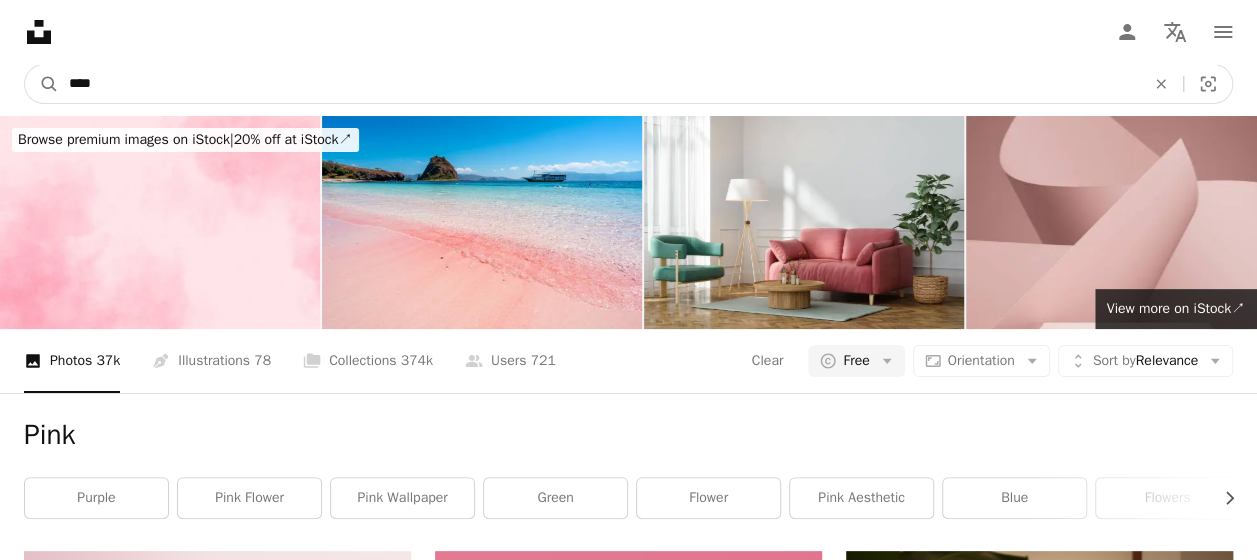 click on "****" at bounding box center (599, 84) 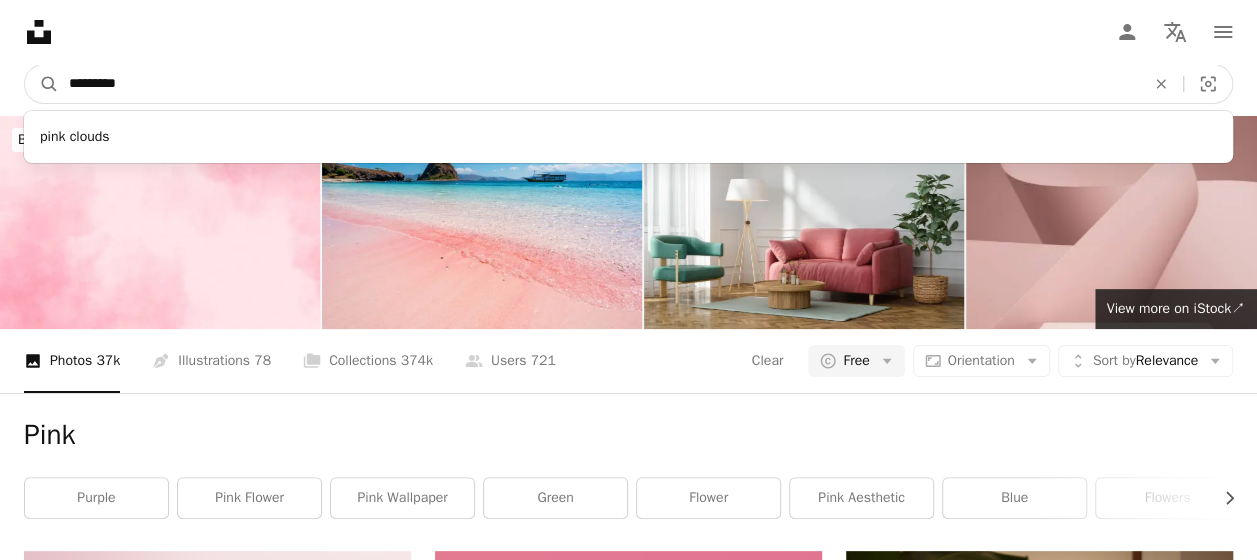 type on "**********" 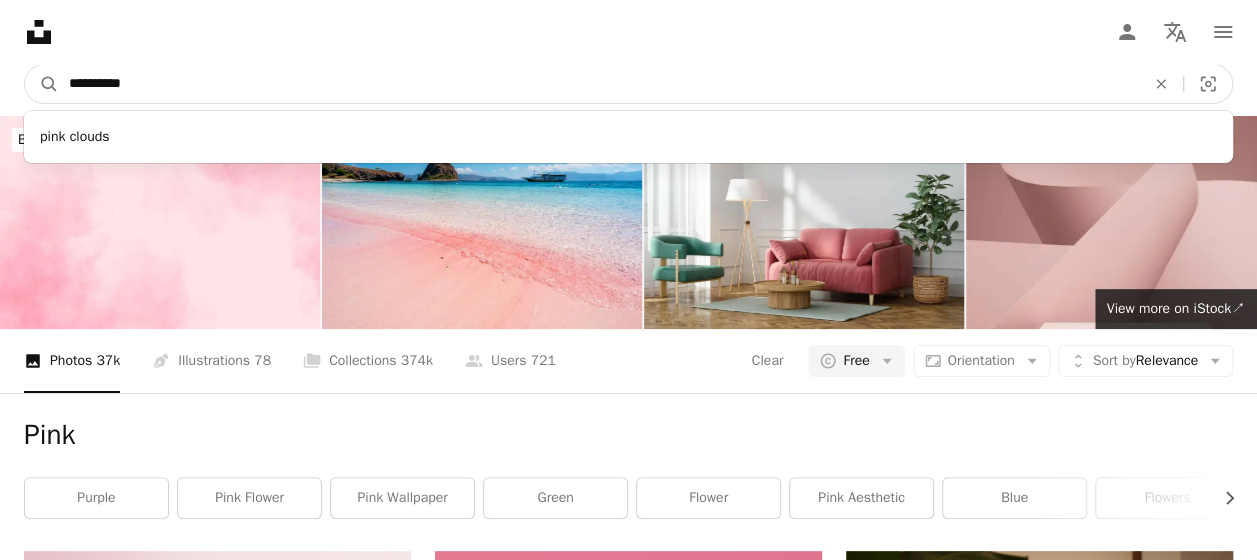 click on "A magnifying glass" at bounding box center [42, 84] 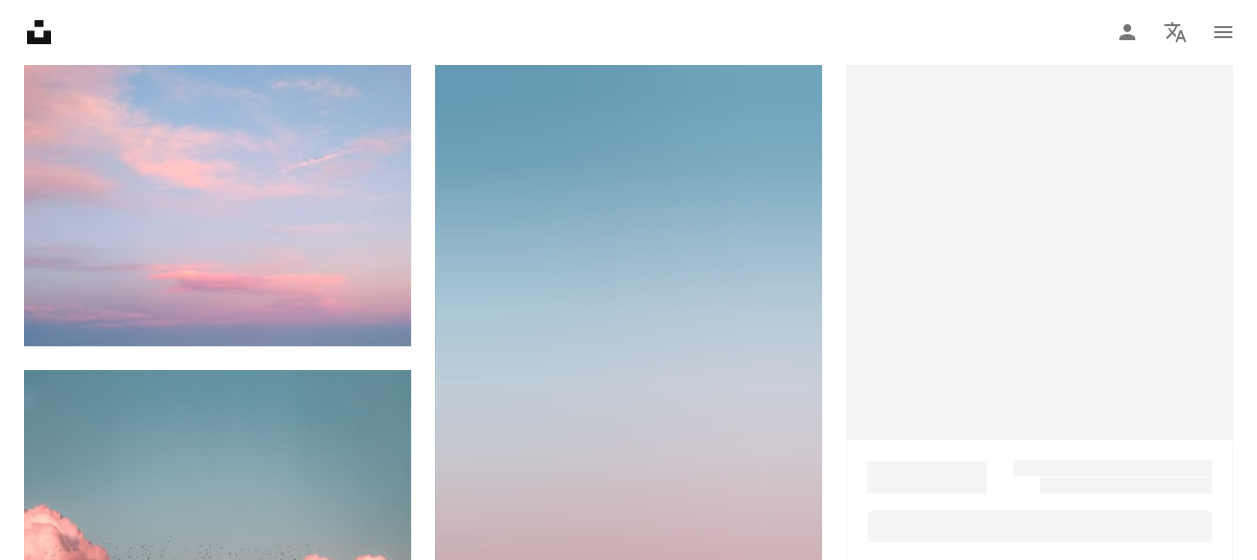scroll, scrollTop: 500, scrollLeft: 0, axis: vertical 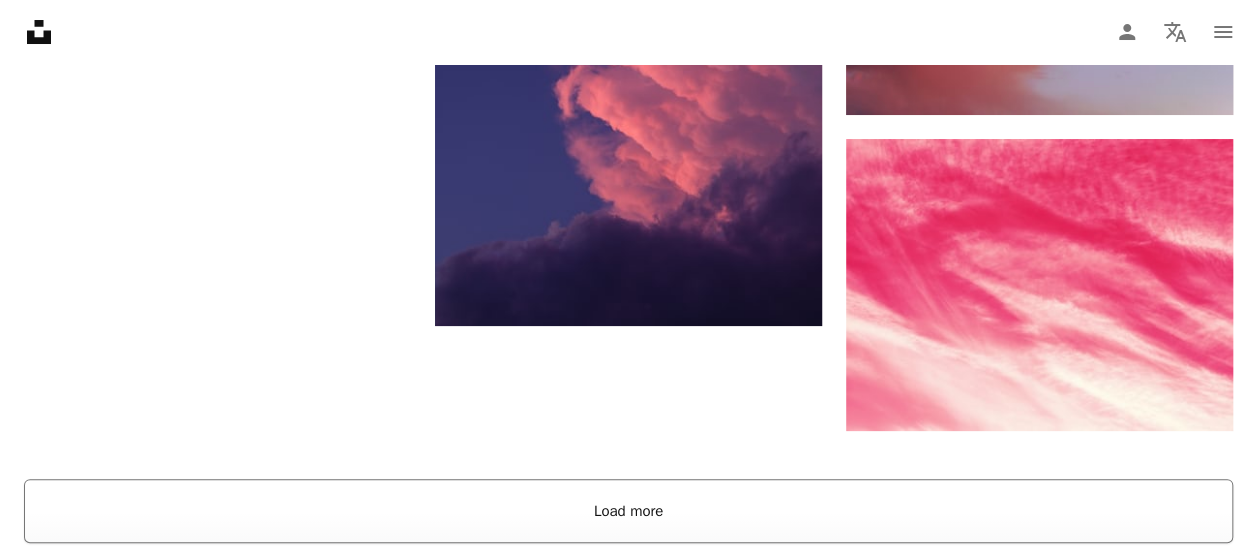click on "Load more" at bounding box center [628, 511] 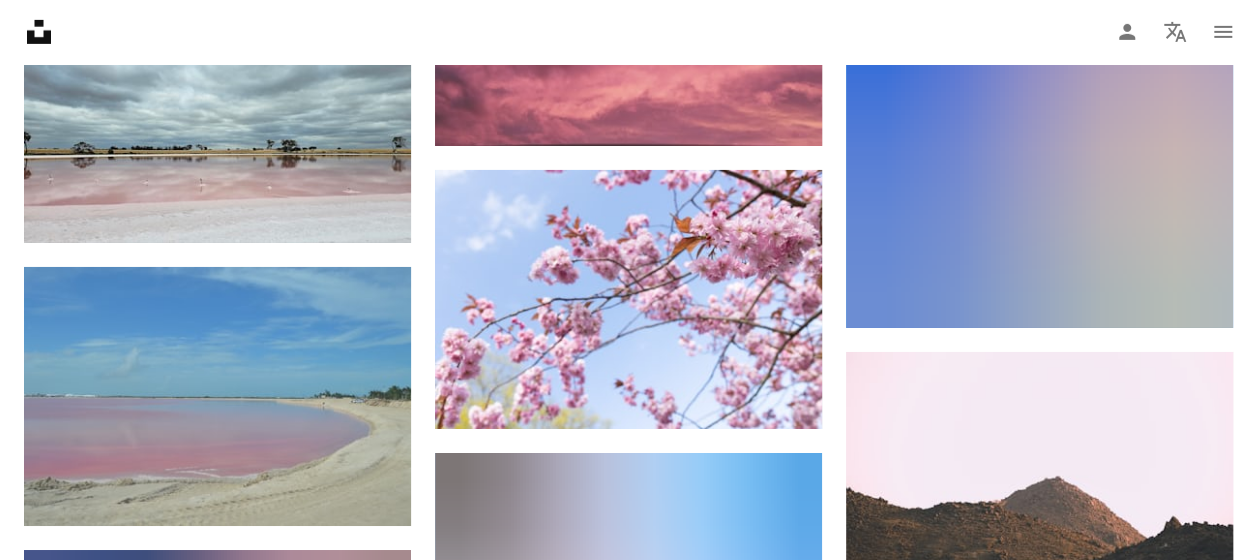scroll, scrollTop: 33528, scrollLeft: 0, axis: vertical 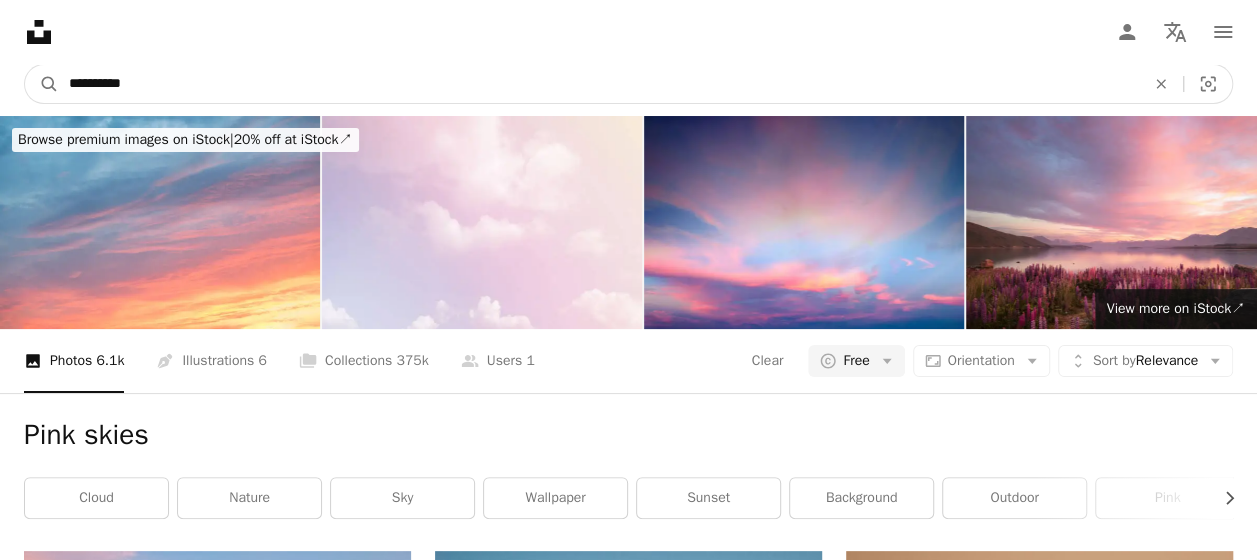 click on "**********" at bounding box center (599, 84) 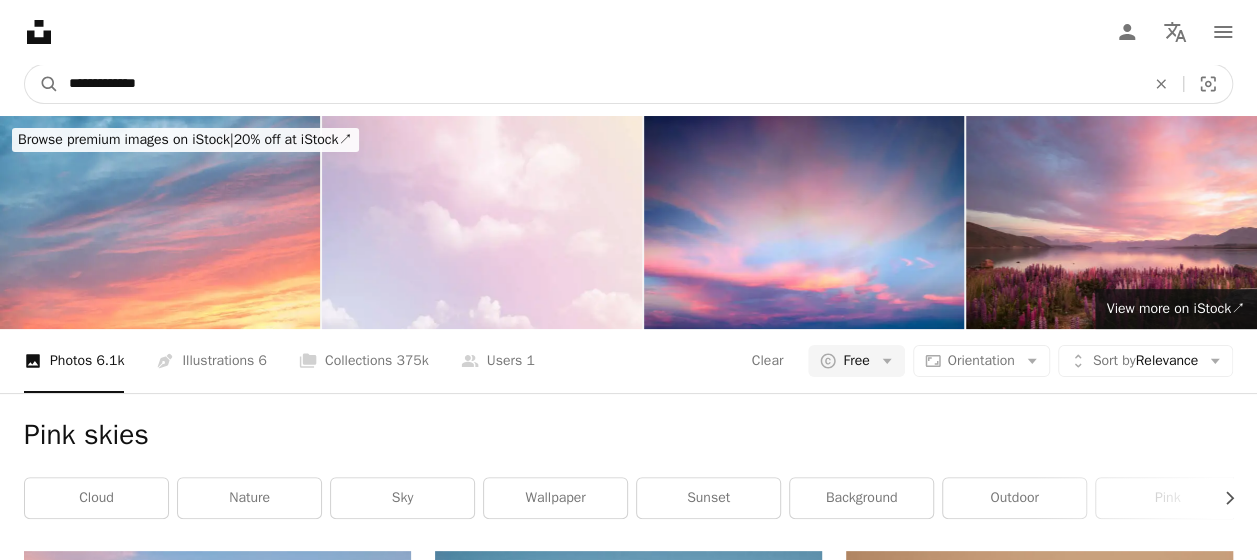 type on "**********" 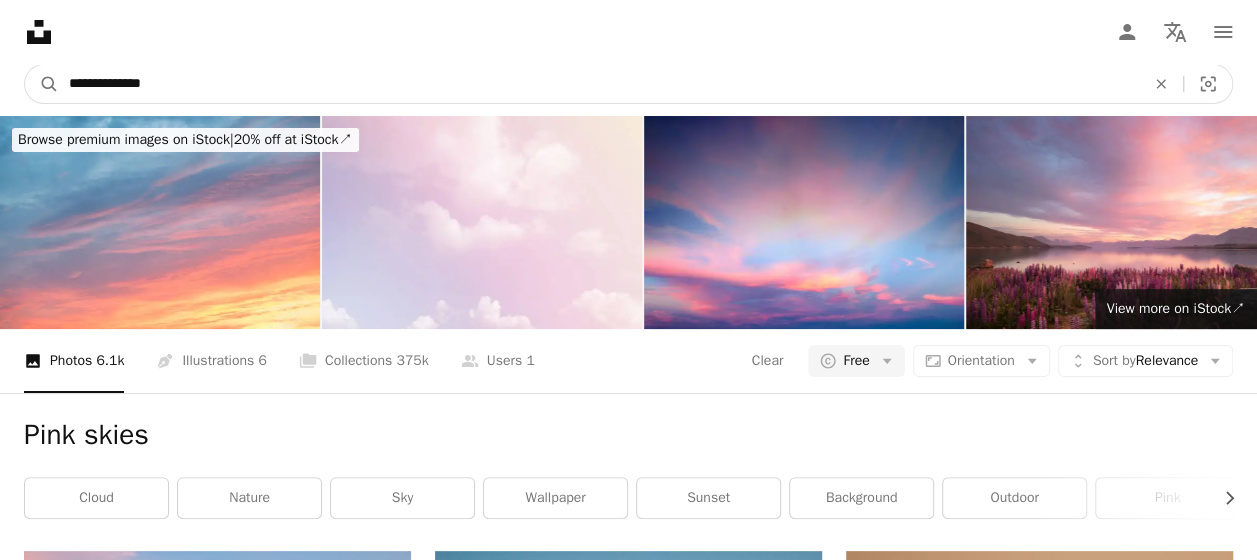 click on "A magnifying glass" at bounding box center [42, 84] 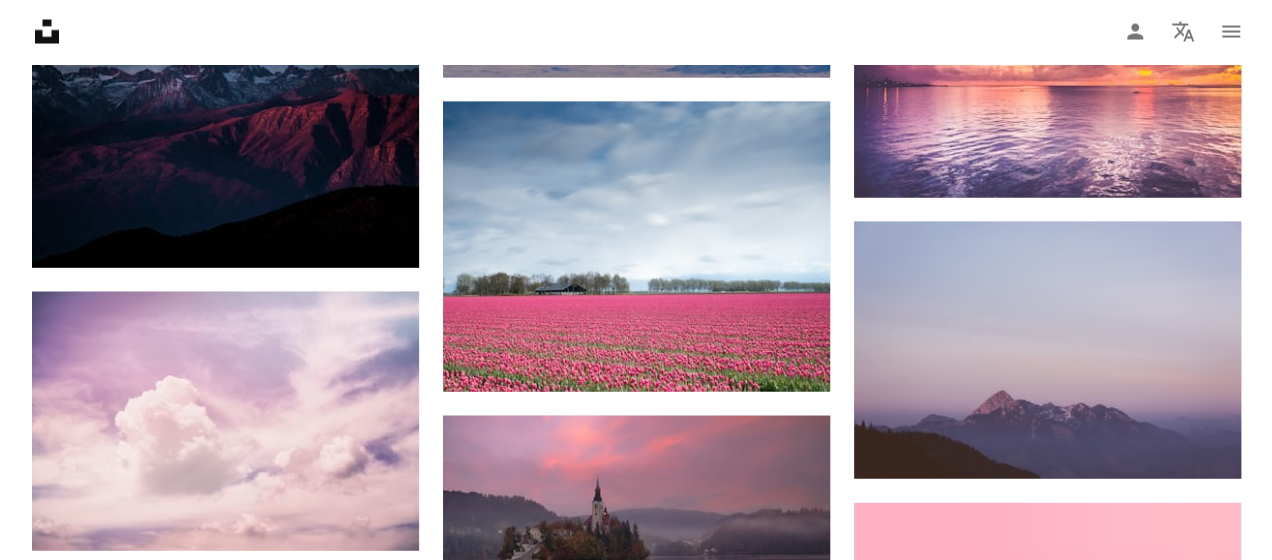 scroll, scrollTop: 2000, scrollLeft: 0, axis: vertical 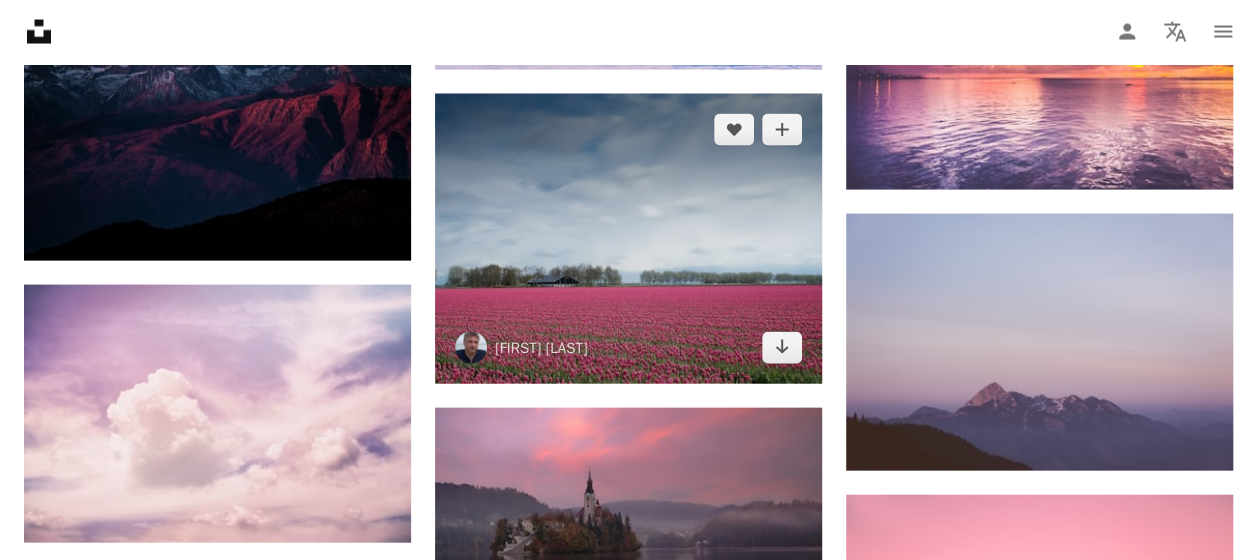 click at bounding box center (628, 239) 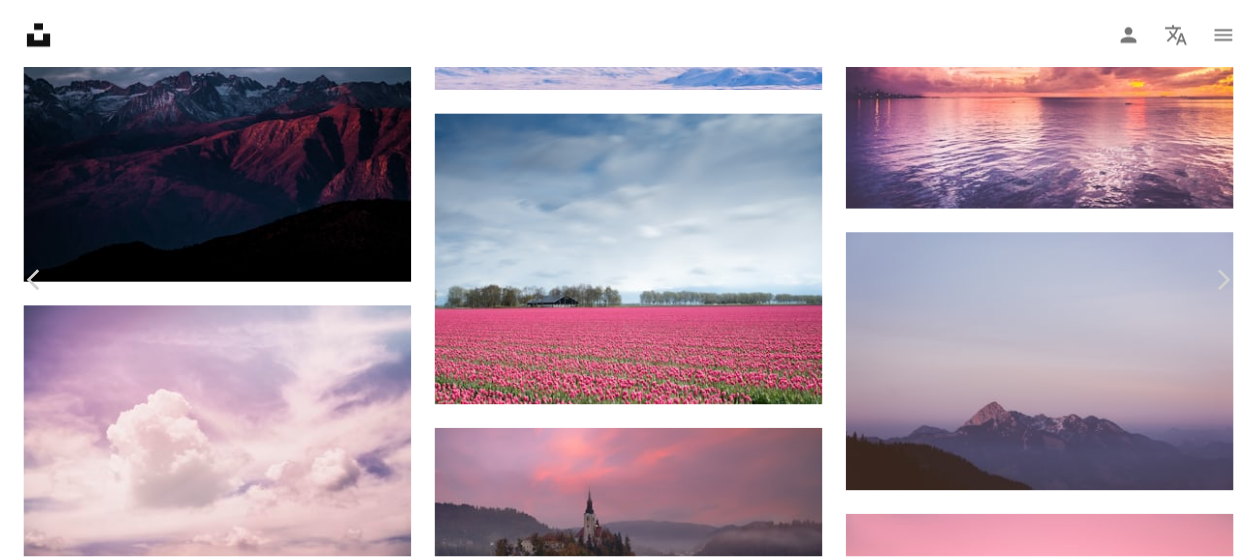 scroll, scrollTop: 200, scrollLeft: 0, axis: vertical 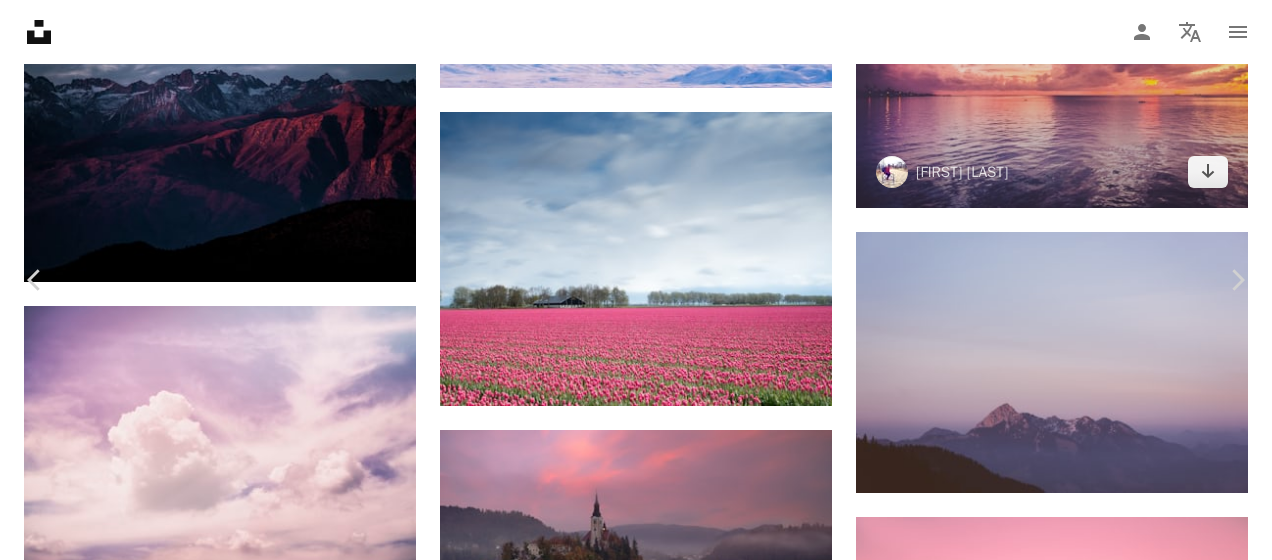 click on "An X shape Chevron left Chevron right [FIRST] [LAST] [USERNAME] A heart A plus sign Download free Chevron down Zoom in Views 6,072,546 Downloads 60,453 Featured in Photos A forward-right arrow Share Info icon Info More Actions Pink tulip field A map marker [CITY], [CITY], [COUNTRY] Calendar outlined Published on May 5, 2016 Camera OLYMPUS IMAGING CORP., E-M5 Safety Free to use under the Unsplash License flowers flower outdoor garden pink trees farm field tulip flower field outdoors meadow skyline netherlands farm house farmland outside bulbs plant blossom Public domain images Browse premium related images on iStock | Save 20% with code UNSPLASH20 View more on iStock ↗ Related images A heart A plus sign [INITIAL] [LAST] Arrow pointing down Plus sign for Unsplash+ A heart A plus sign A Chosen Soul For Unsplash+ A lock Download A heart A plus sign [FIRST] [LAST] Available for hire A checkmark inside of a circle Arrow pointing down A heart A plus sign [FIRST] [LAST] Available for hire A heart For For" at bounding box center (636, 4590) 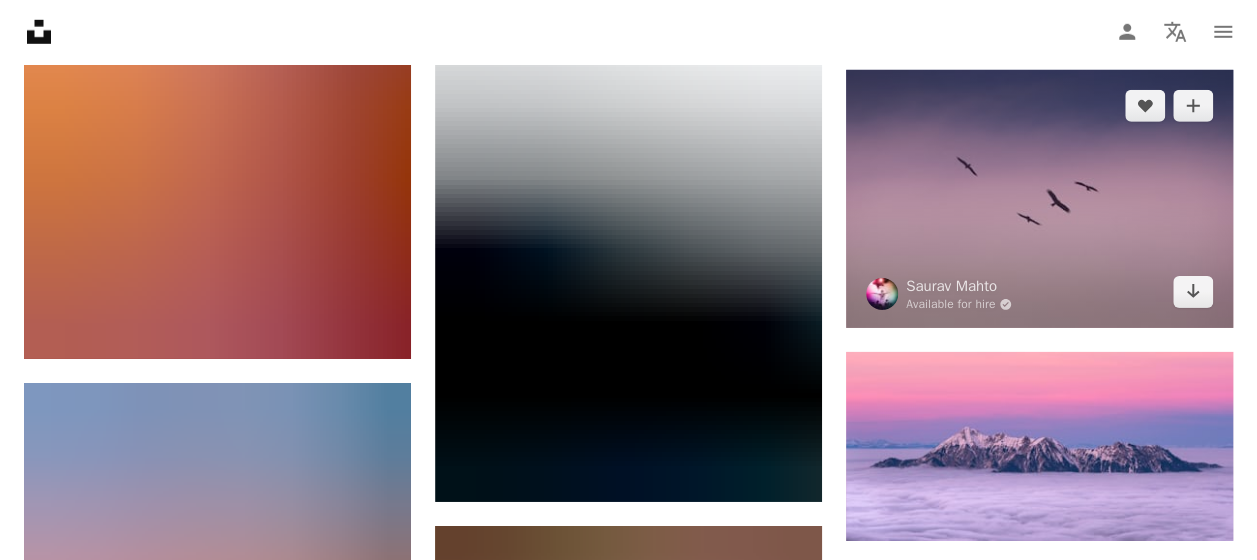 scroll, scrollTop: 3000, scrollLeft: 0, axis: vertical 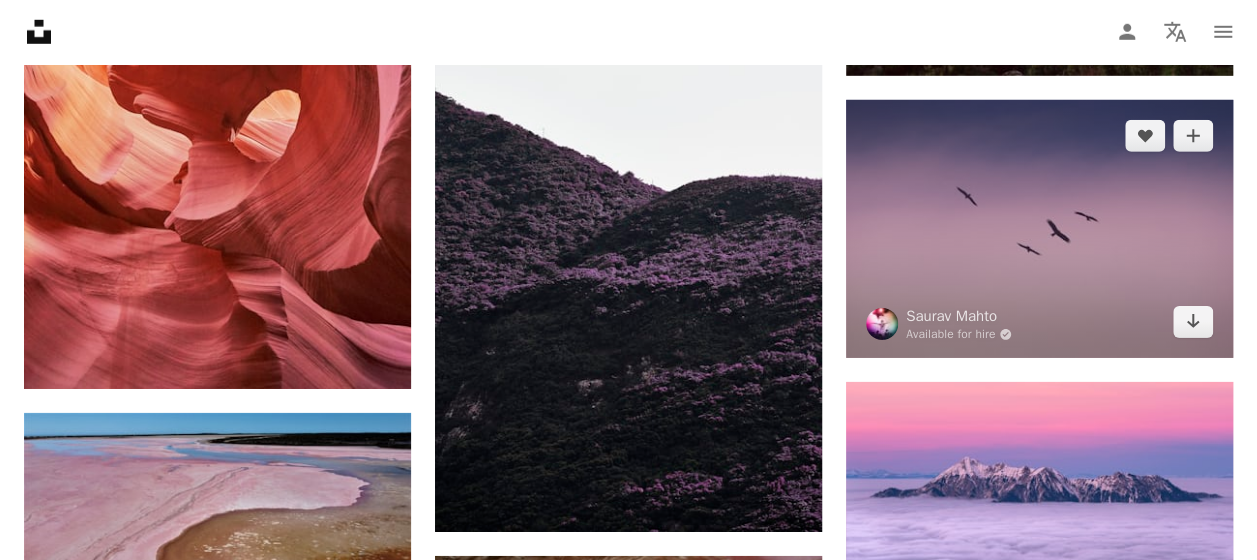 click at bounding box center [1039, 229] 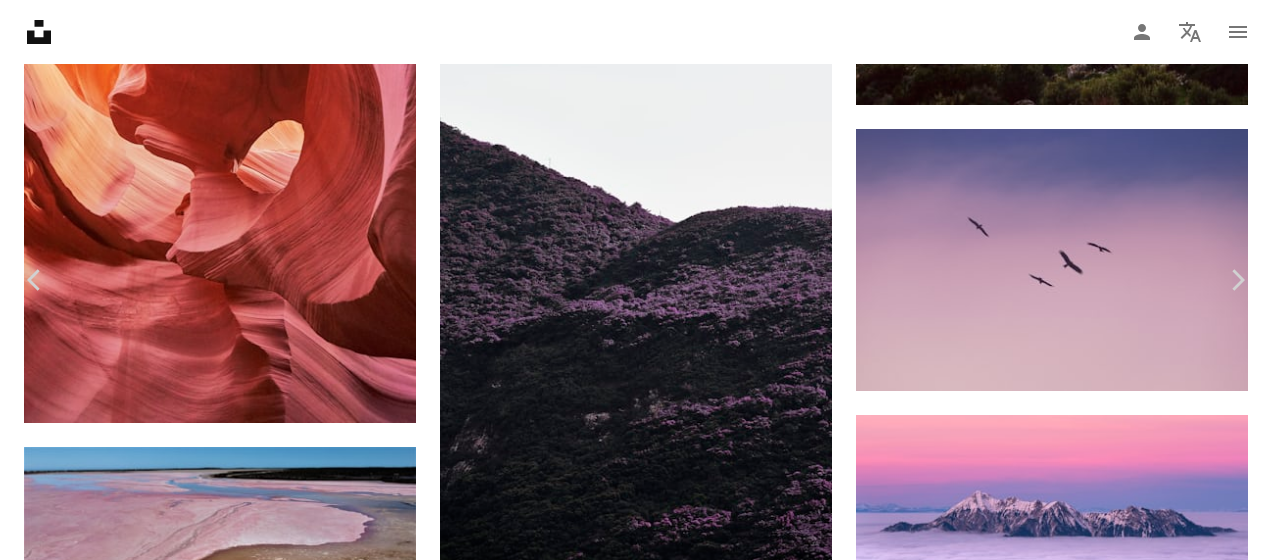 click on "[FIRST] [LAST]" at bounding box center (636, 3590) 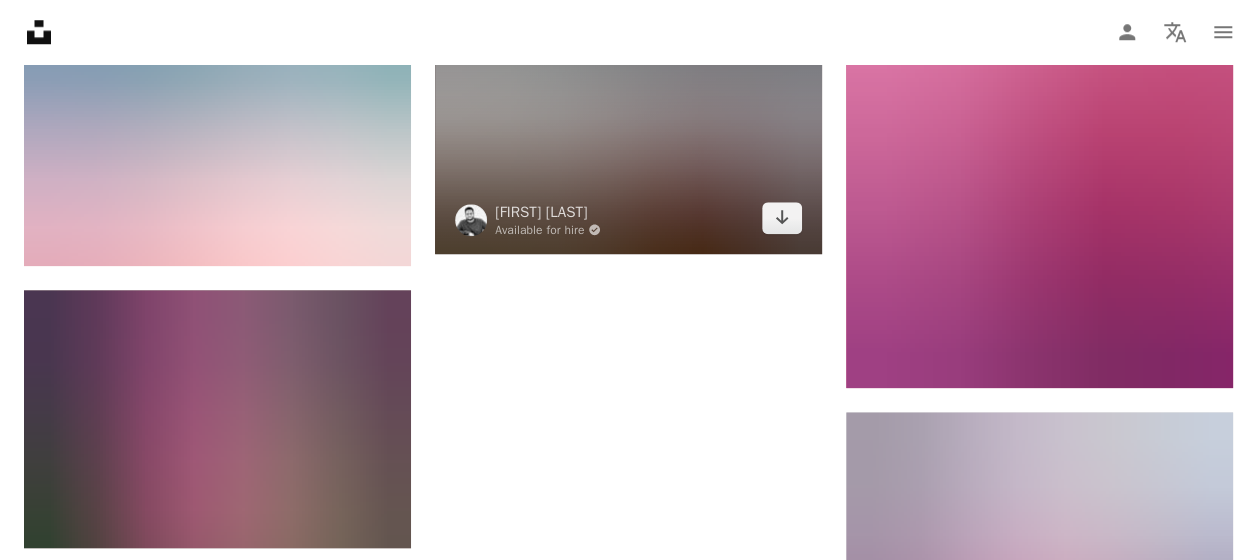 scroll, scrollTop: 5000, scrollLeft: 0, axis: vertical 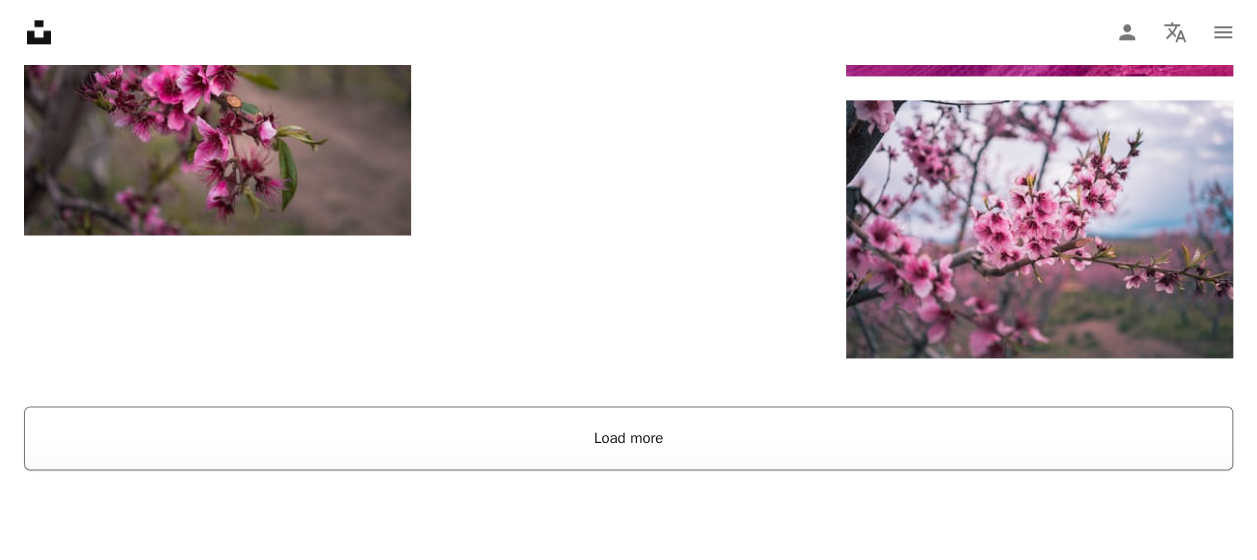 click on "Load more" at bounding box center (628, 438) 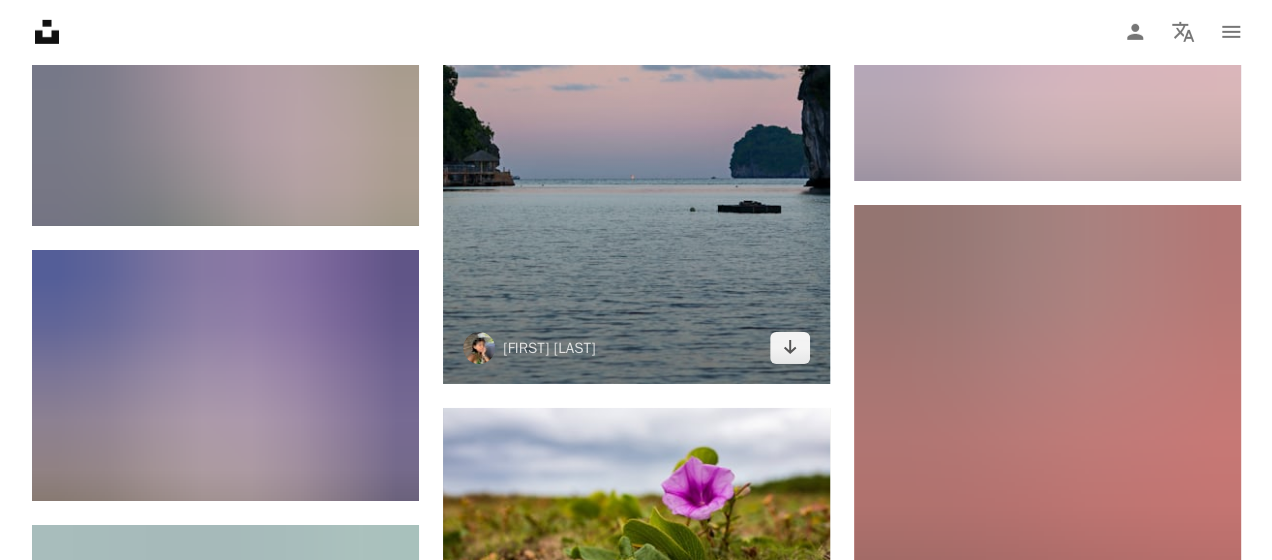 scroll, scrollTop: 18200, scrollLeft: 0, axis: vertical 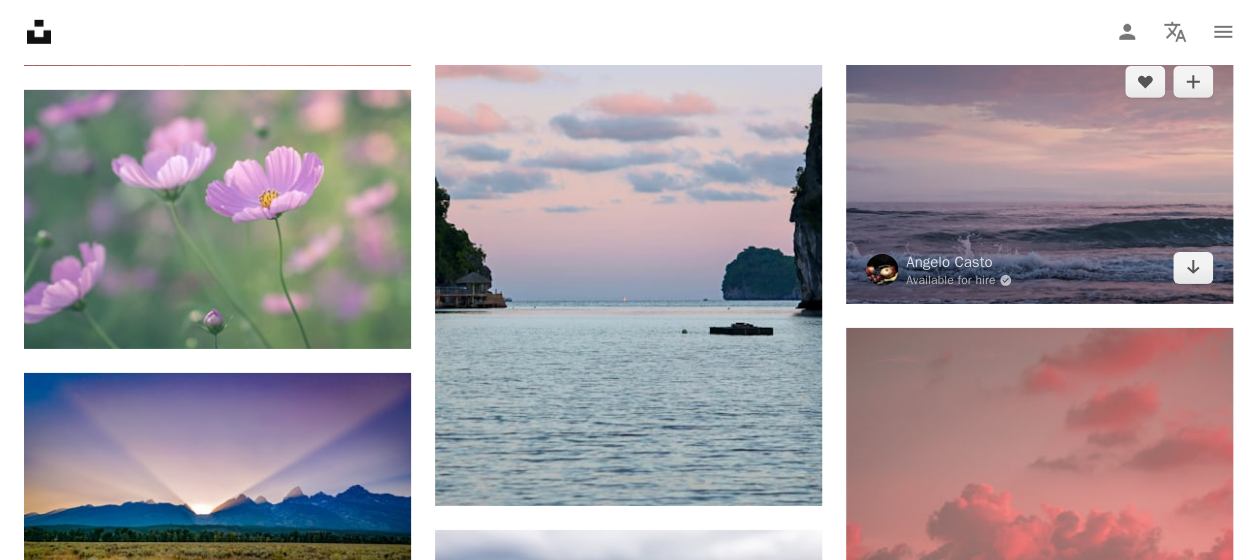 click at bounding box center [1039, 175] 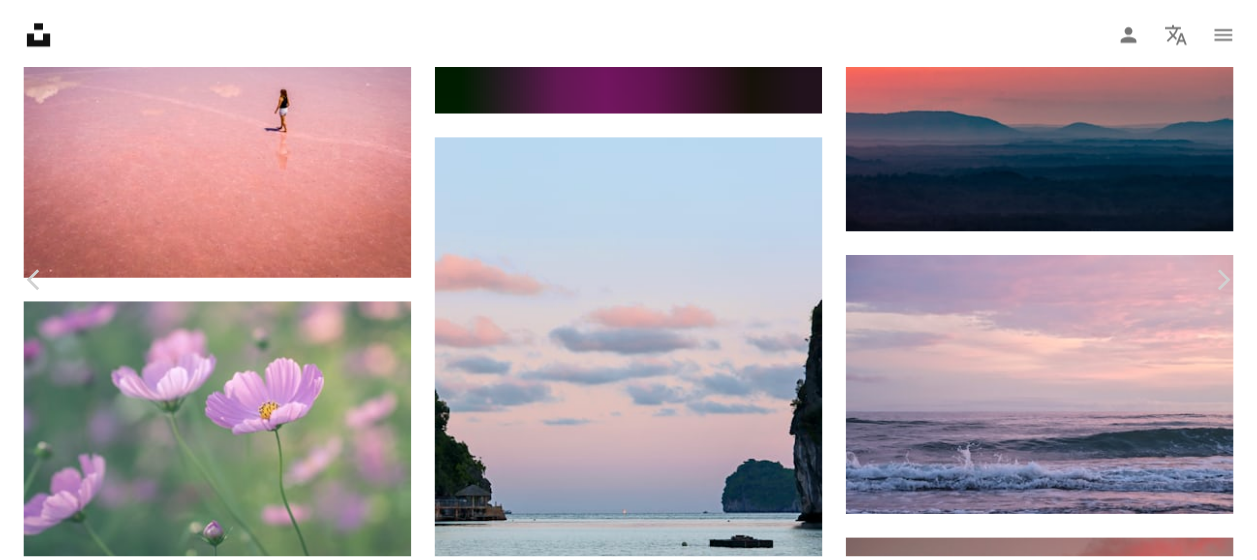 scroll, scrollTop: 100, scrollLeft: 0, axis: vertical 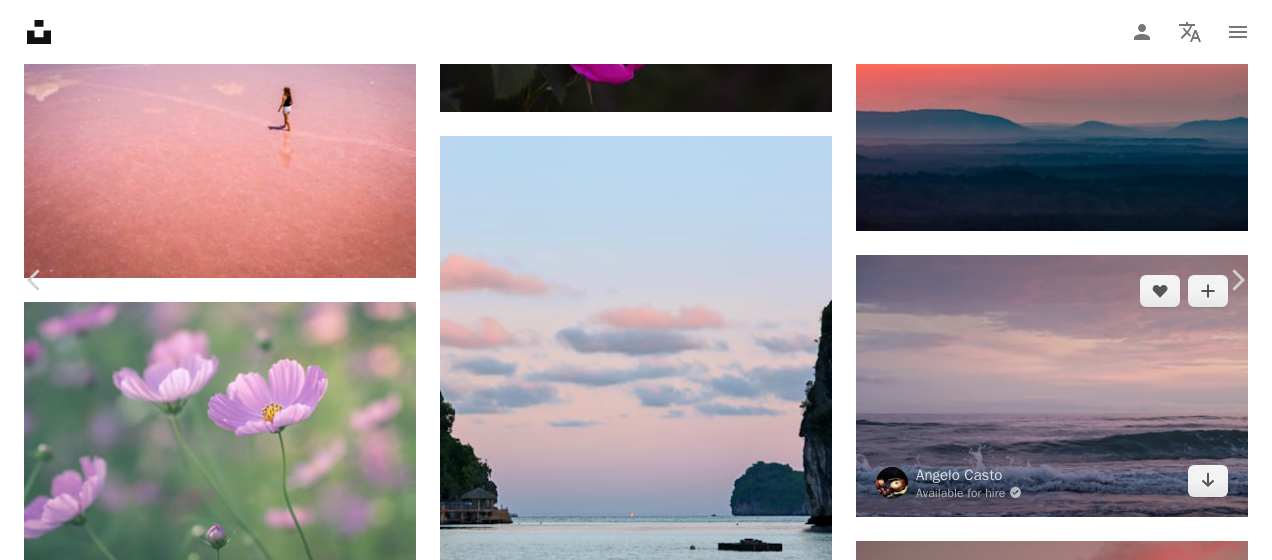 click on "An X shape Chevron left Chevron right [FIRST] [LAST] Available for hire A checkmark inside of a circle A heart A plus sign Download free Chevron down Zoom in Views 935,507 Downloads 23,281 A forward-right arrow Share Info icon Info More Actions Pink sunset A map marker [CITY], [CITY] Calendar outlined Published on April 23, 2021 Camera Canon, EOS 90D Safety Free to use under the Unsplash License wallpaper sea sunset earth pink pink sunset seascape pastels beach grey outdoors coast sea waves shoreline promontory Free pictures Browse premium related images on iStock | Save 20% with code UNSPLASH20 View more on iStock ↗ Related images A heart A plus sign [FIRST] [LAST] Available for hire A checkmark inside of a circle Arrow pointing down Plus sign for Unsplash+ A heart A plus sign [FIRST] [LAST] For Unsplash+ A lock Download A heart A plus sign [FIRST] [LAST] Available for hire A checkmark inside of a circle Arrow pointing down A heart A plus sign [FIRST] [LAST] Available for hire Arrow pointing down" at bounding box center [636, 4612] 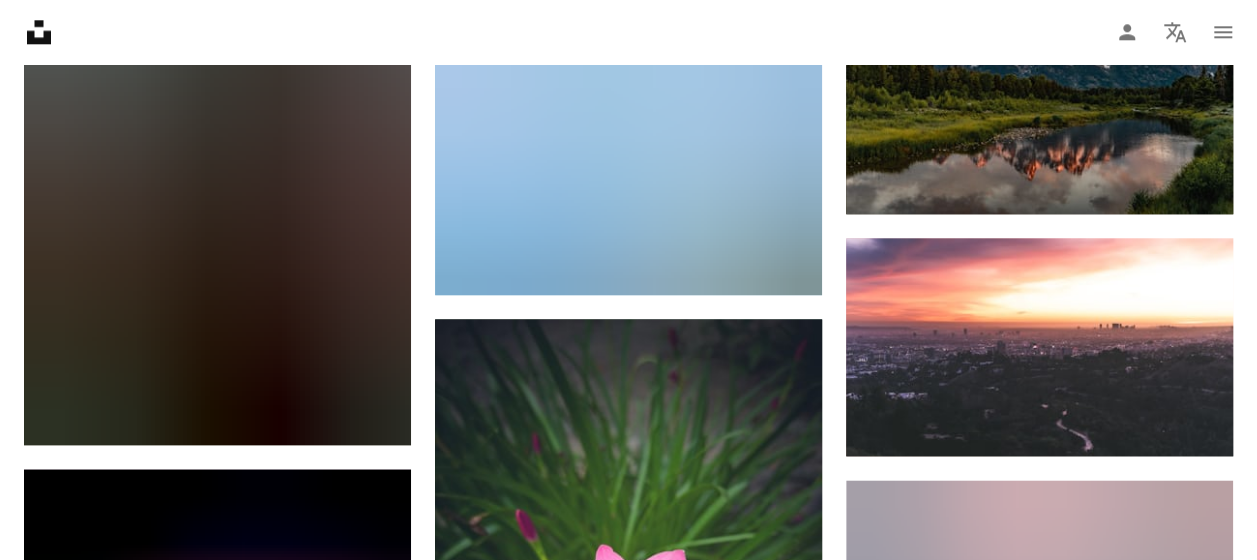scroll, scrollTop: 35100, scrollLeft: 0, axis: vertical 